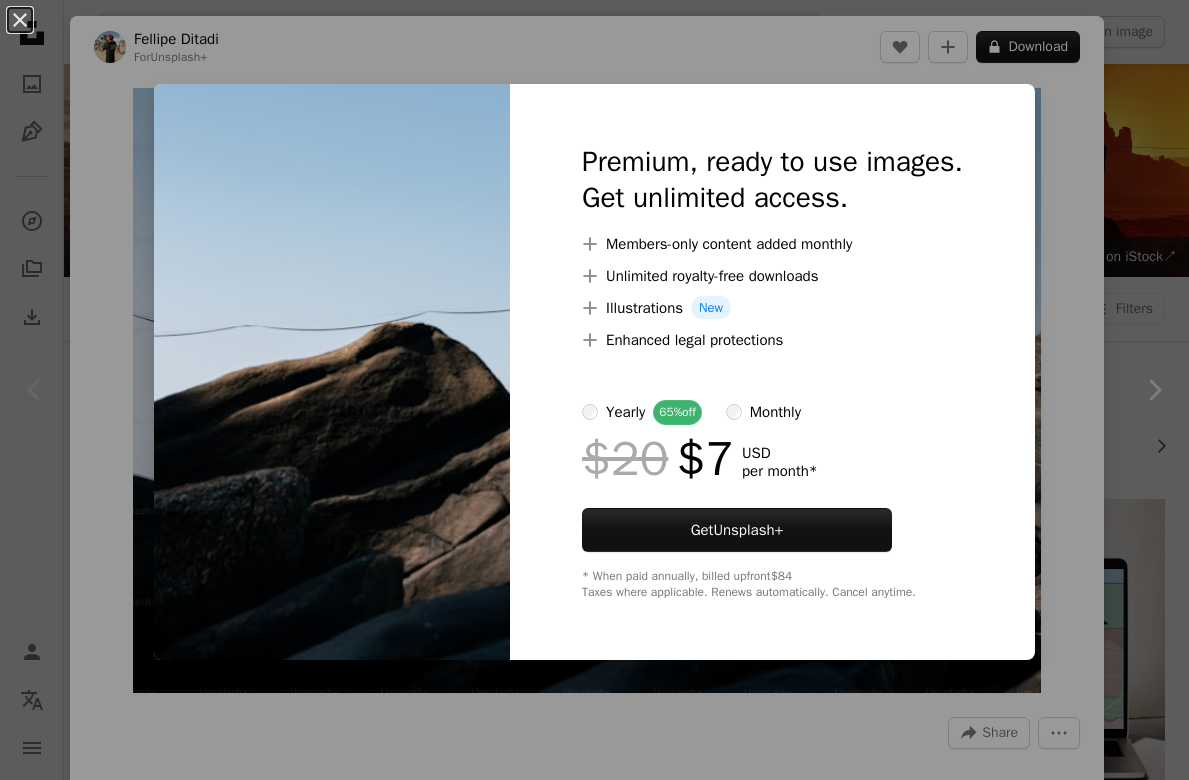 scroll, scrollTop: 312, scrollLeft: 0, axis: vertical 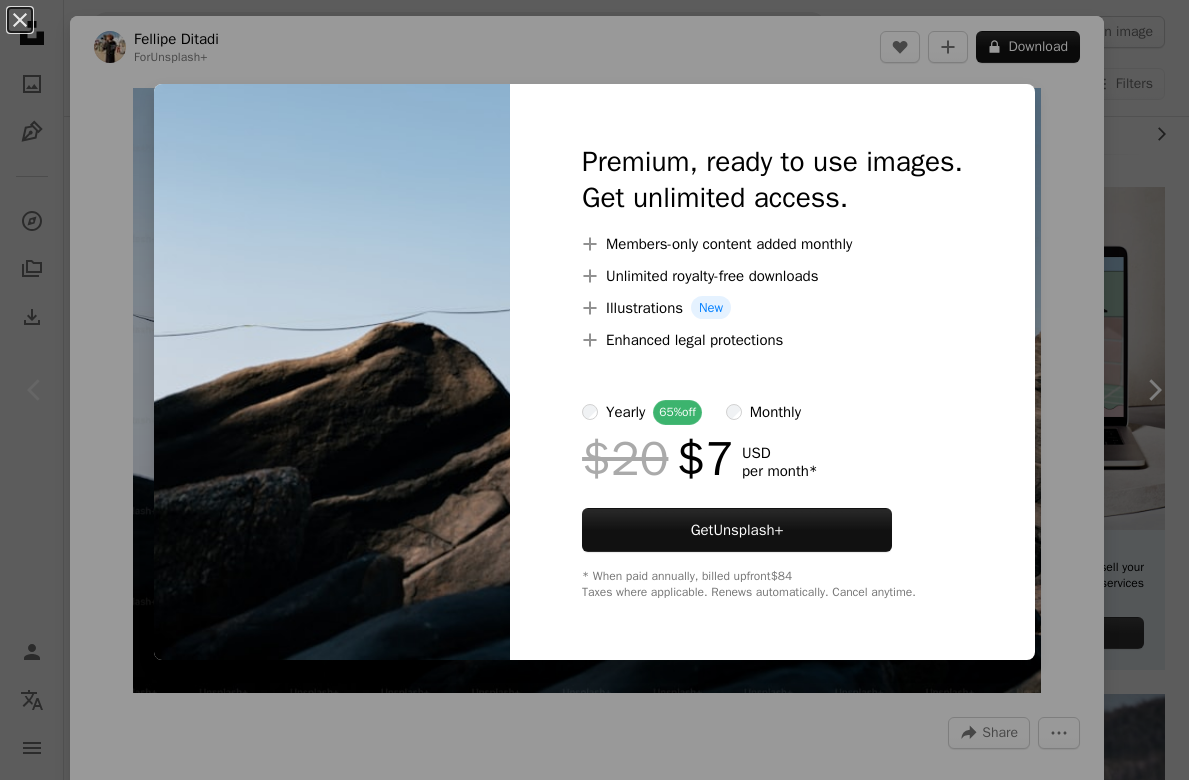 click on "An X shape Premium, ready to use images. Get unlimited access. A plus sign Members-only content added monthly A plus sign Unlimited royalty-free downloads A plus sign Illustrations  New A plus sign Enhanced legal protections yearly 65%  off monthly $20   $7 USD per month * Get  Unsplash+ * When paid annually, billed upfront  $84 Taxes where applicable. Renews automatically. Cancel anytime." at bounding box center (594, 390) 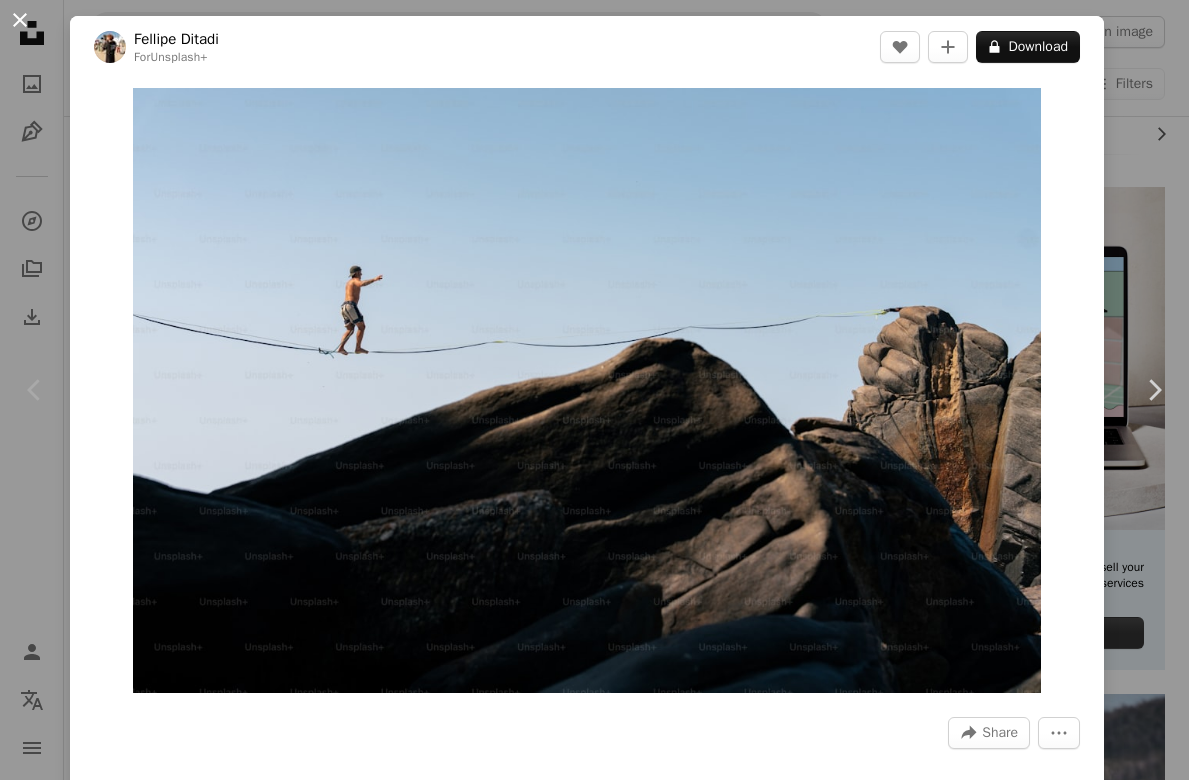 click on "An X shape" at bounding box center [20, 20] 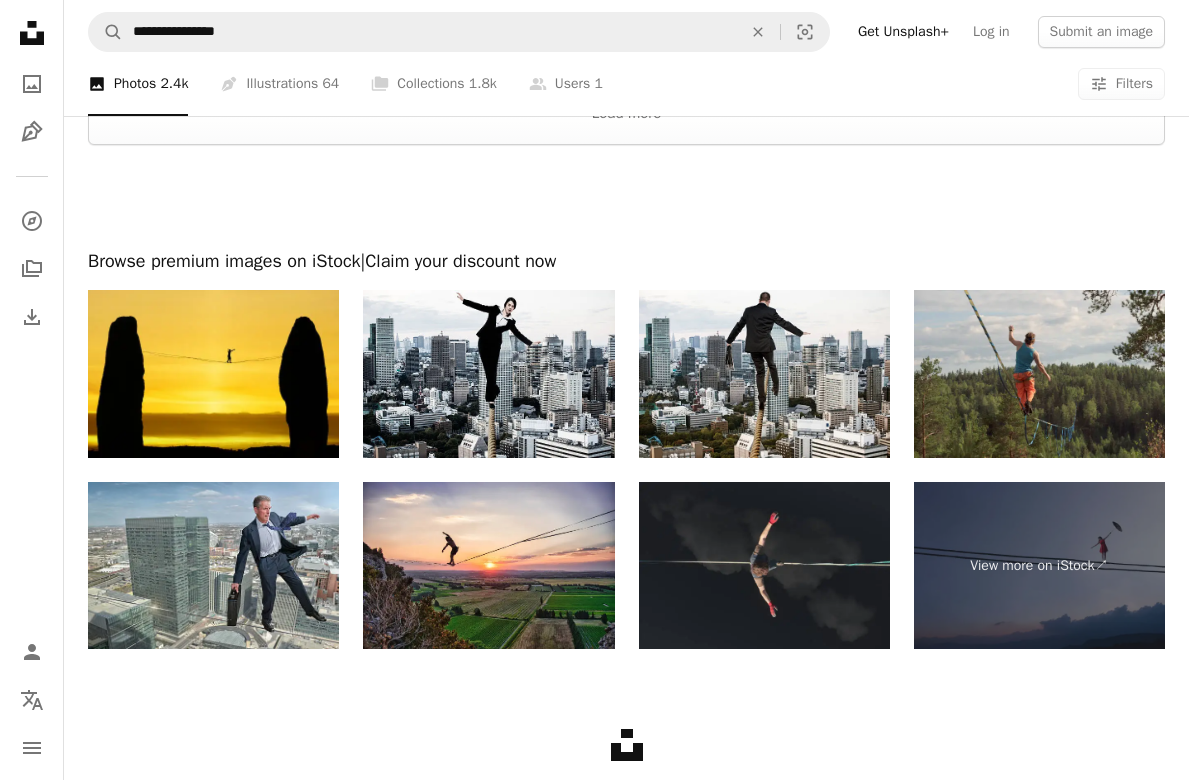 scroll, scrollTop: 3211, scrollLeft: 0, axis: vertical 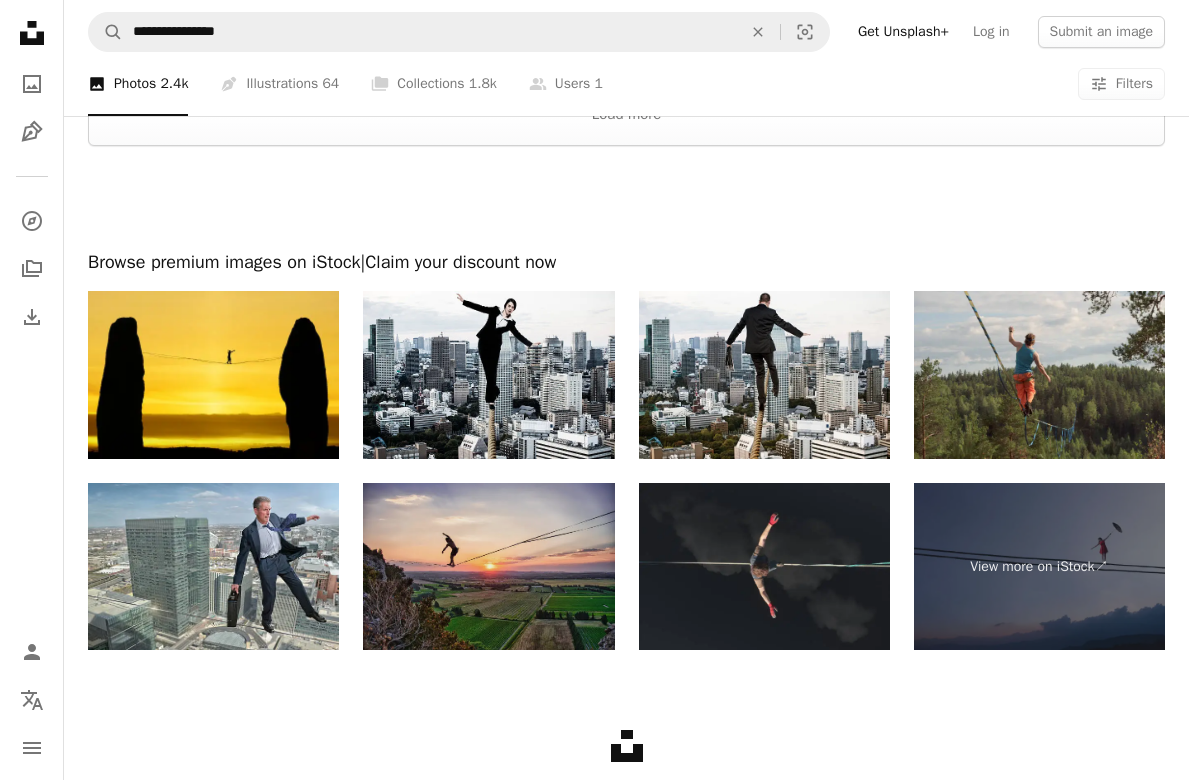 click at bounding box center [488, 567] 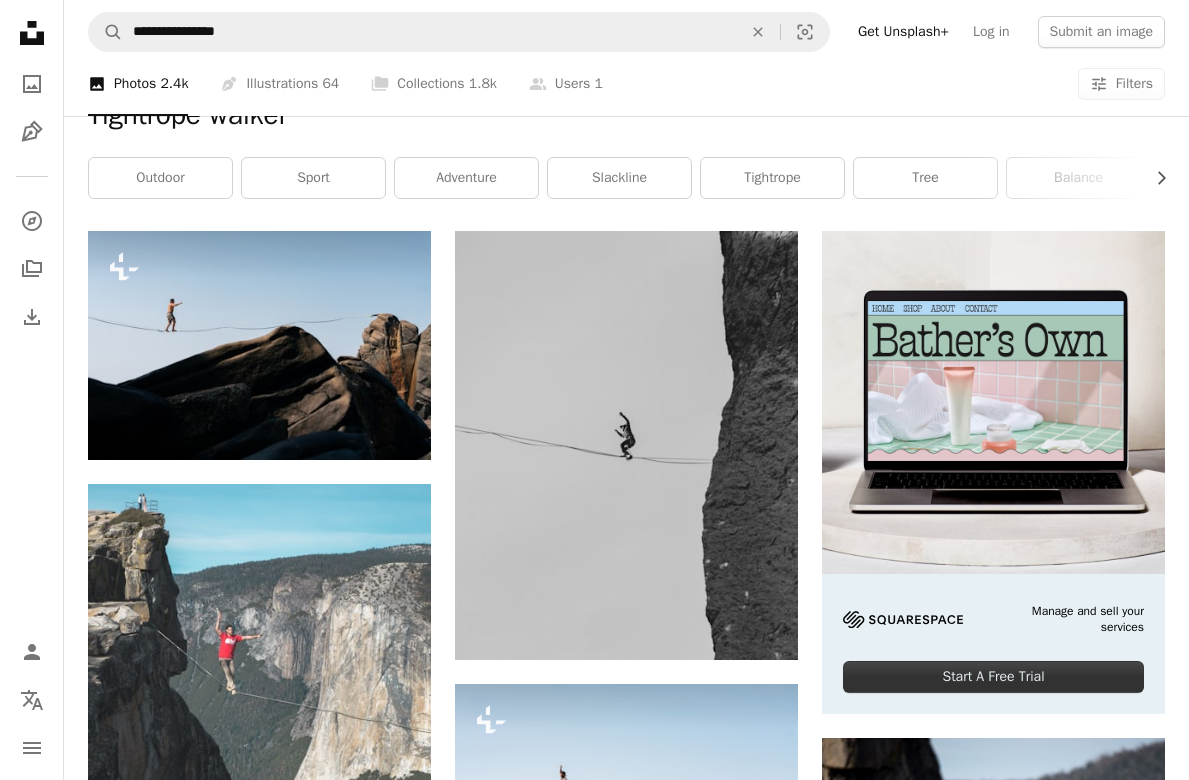 scroll, scrollTop: 0, scrollLeft: 0, axis: both 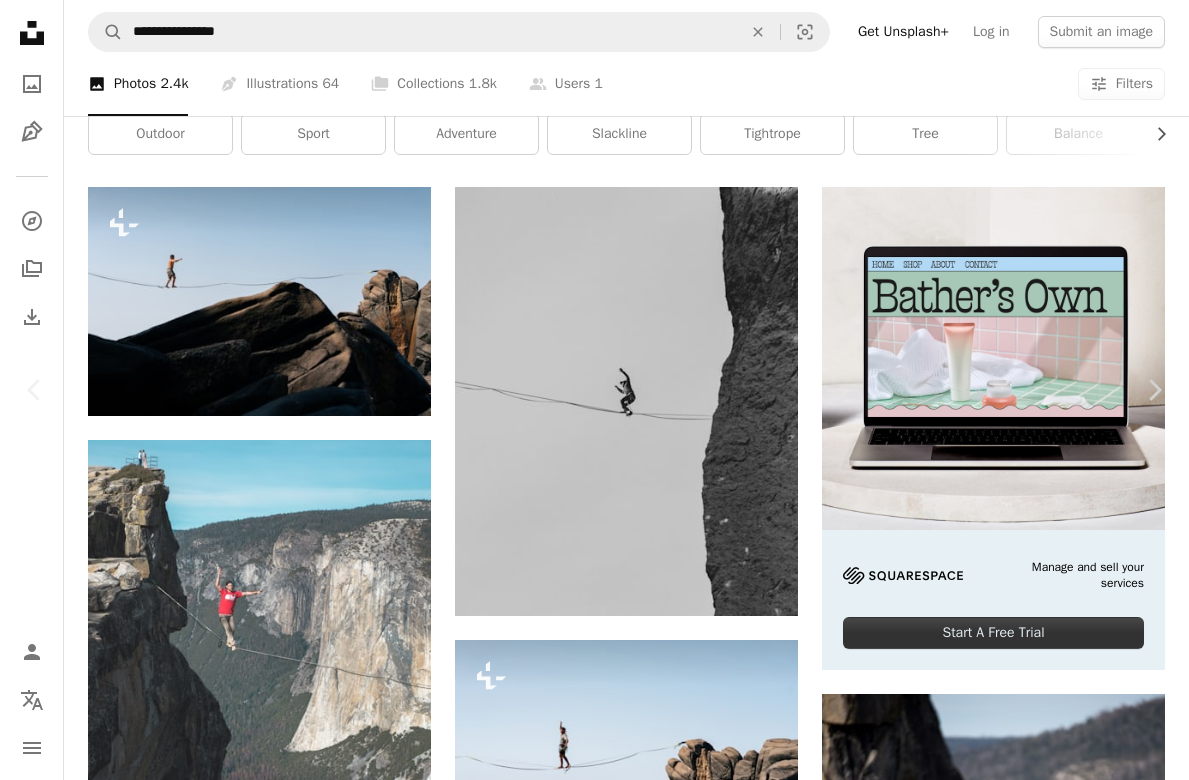 click on "An X shape" at bounding box center (20, 20) 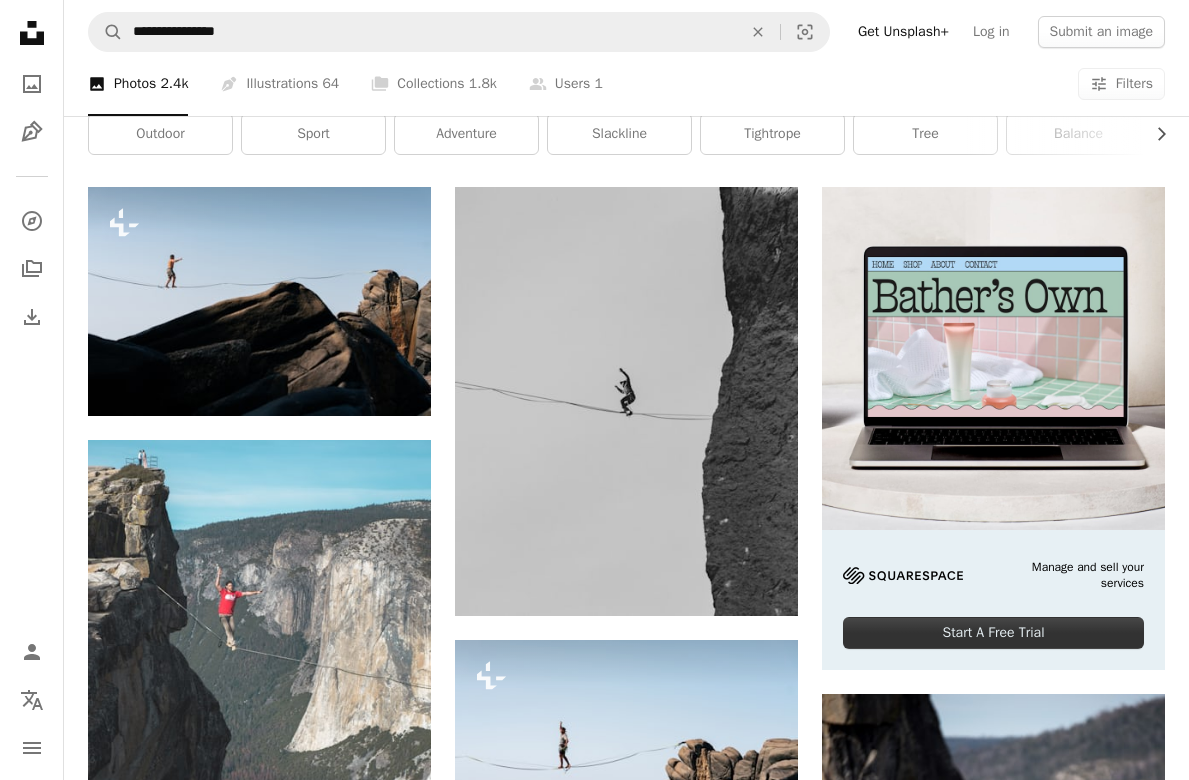scroll, scrollTop: 0, scrollLeft: 0, axis: both 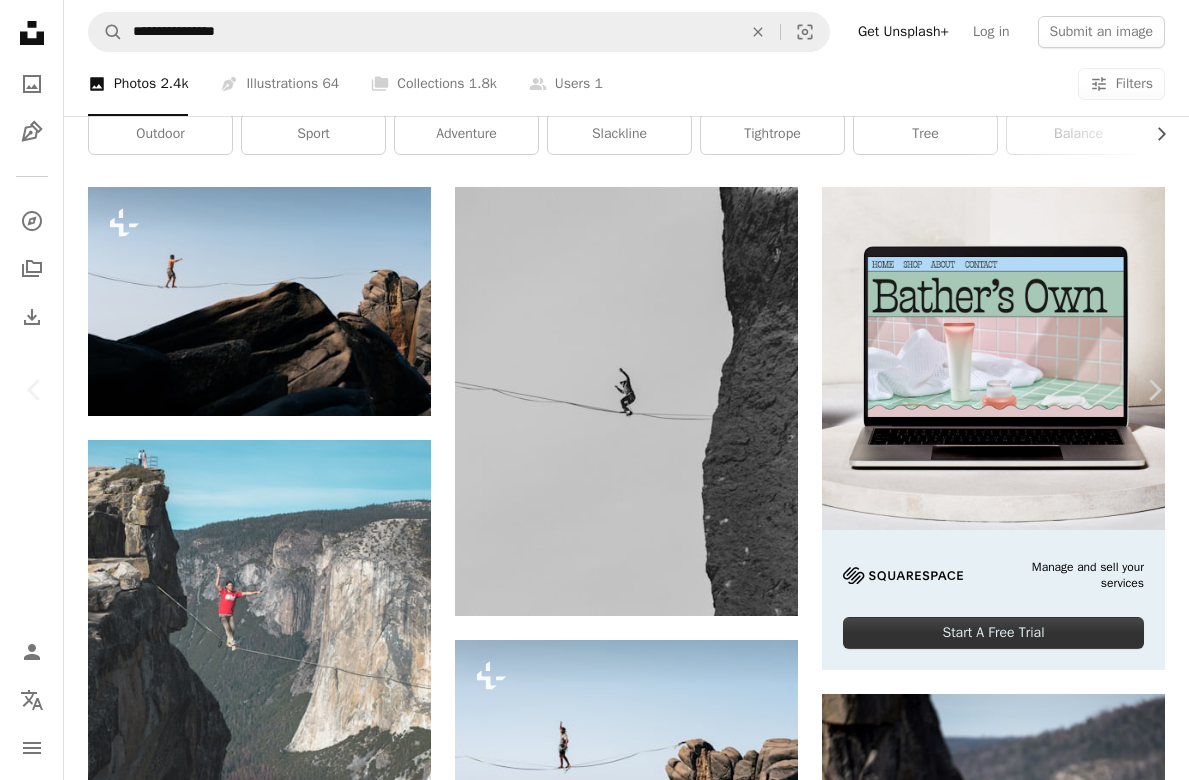 click on "An X shape" at bounding box center (20, 20) 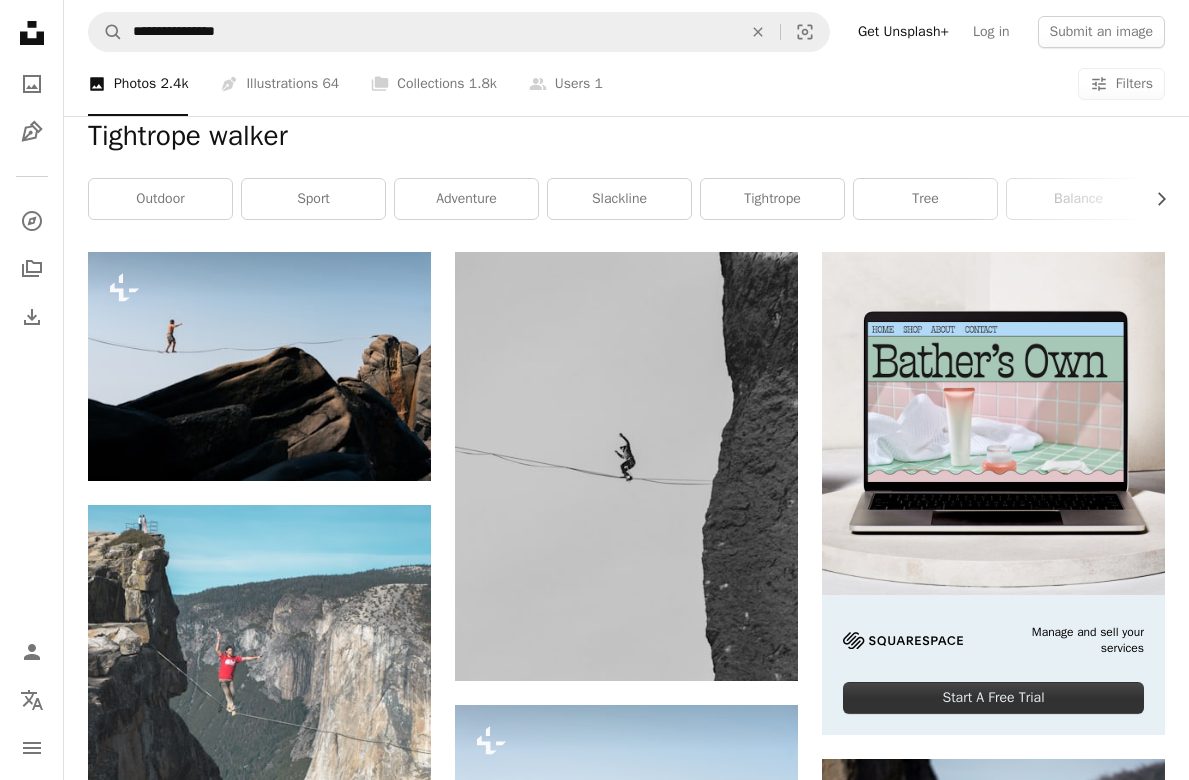scroll, scrollTop: 252, scrollLeft: 0, axis: vertical 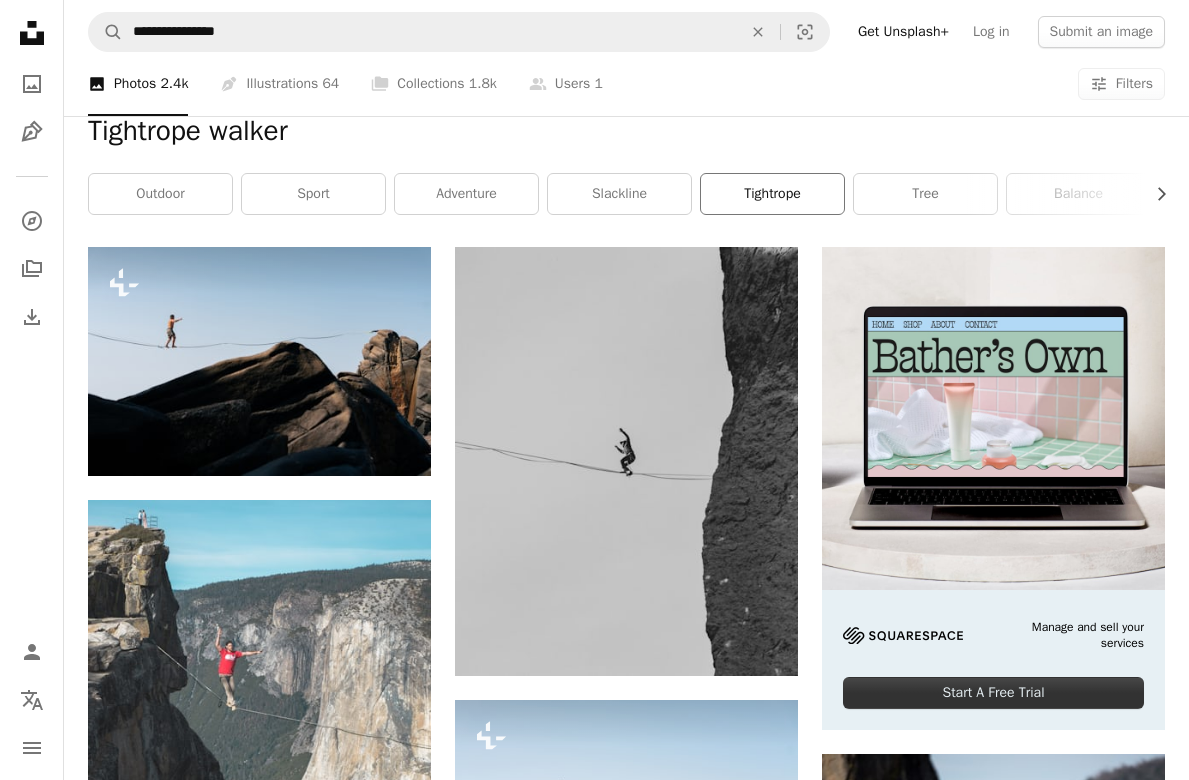 click on "tightrope" at bounding box center (772, 194) 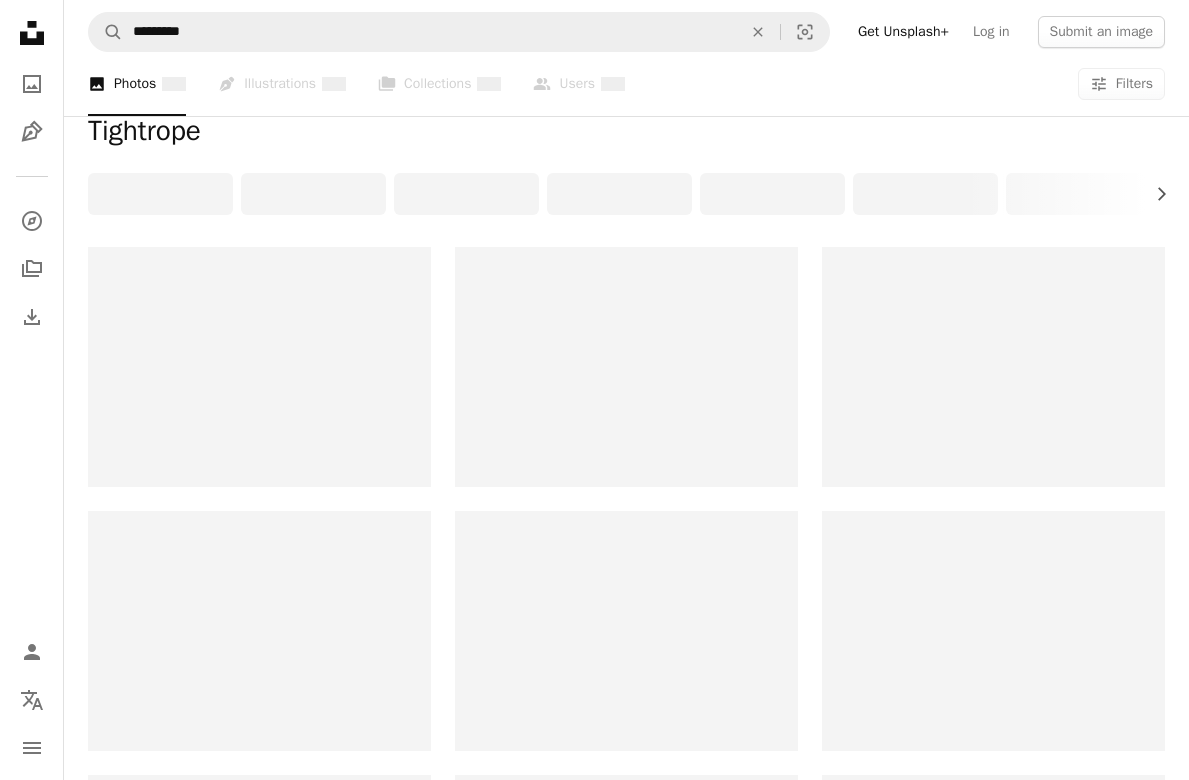 scroll, scrollTop: 0, scrollLeft: 0, axis: both 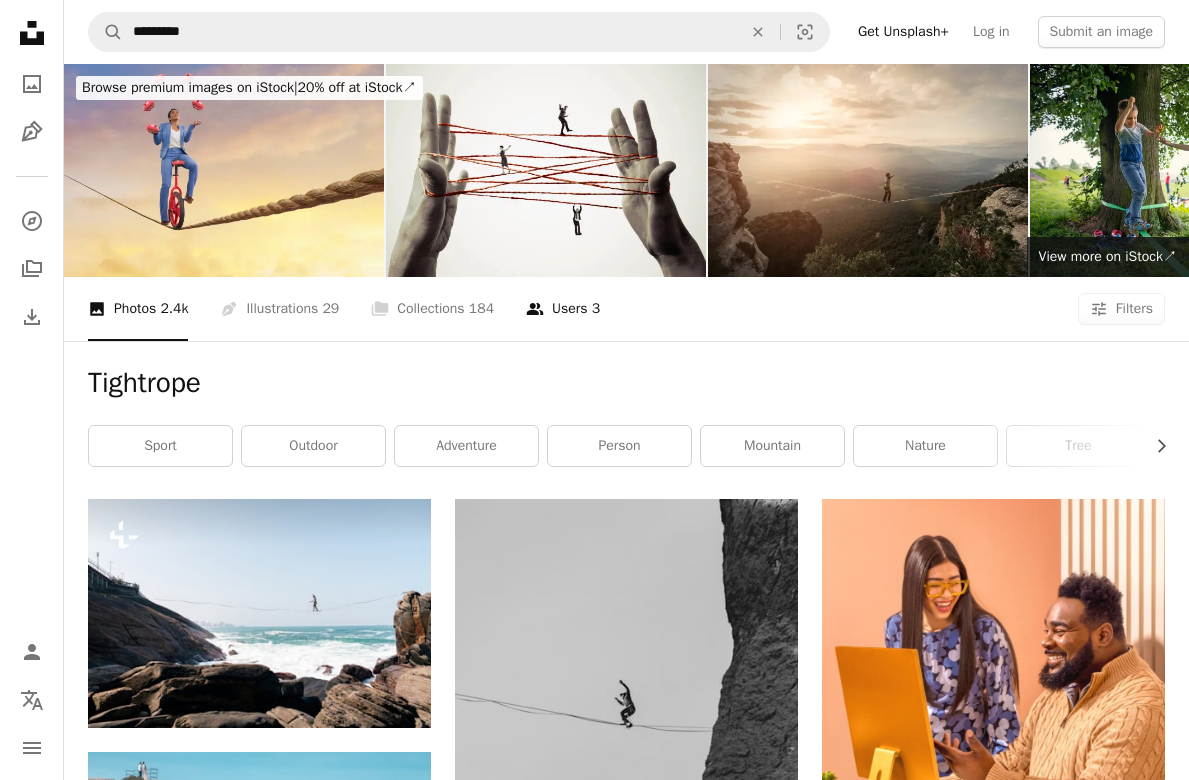 click on "A group of people Users   3" at bounding box center [563, 309] 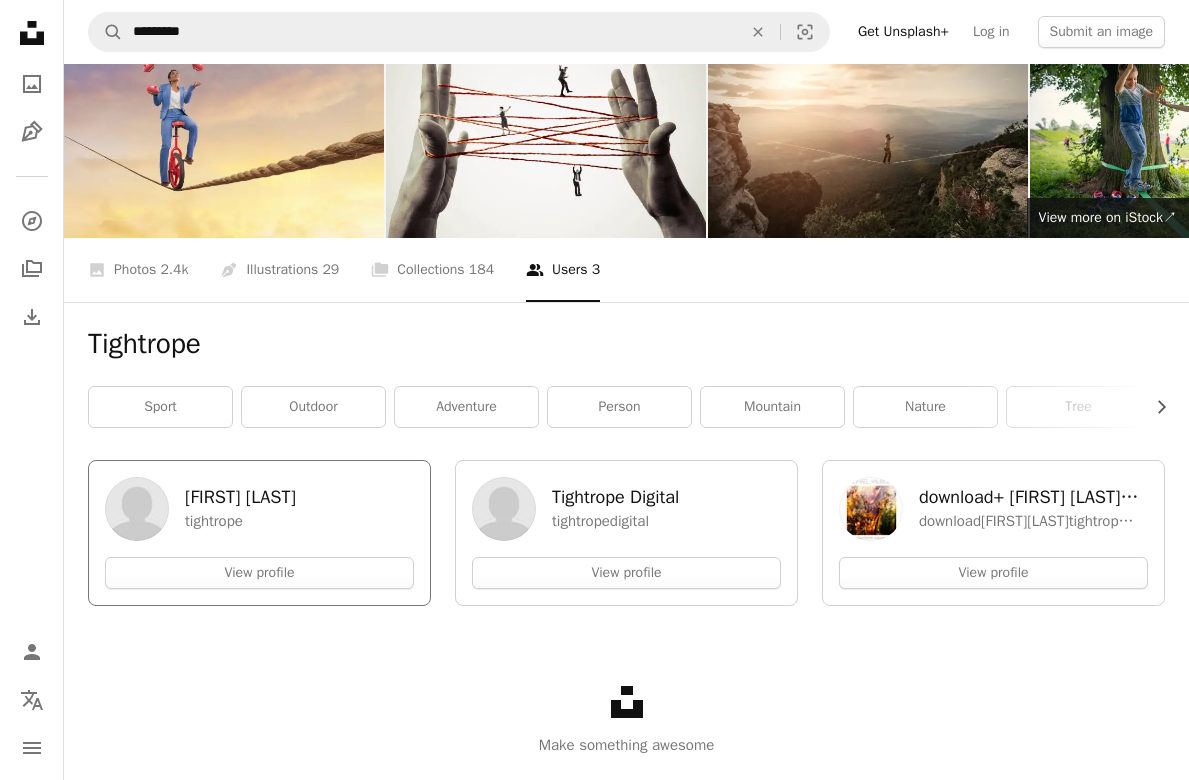 scroll, scrollTop: 0, scrollLeft: 0, axis: both 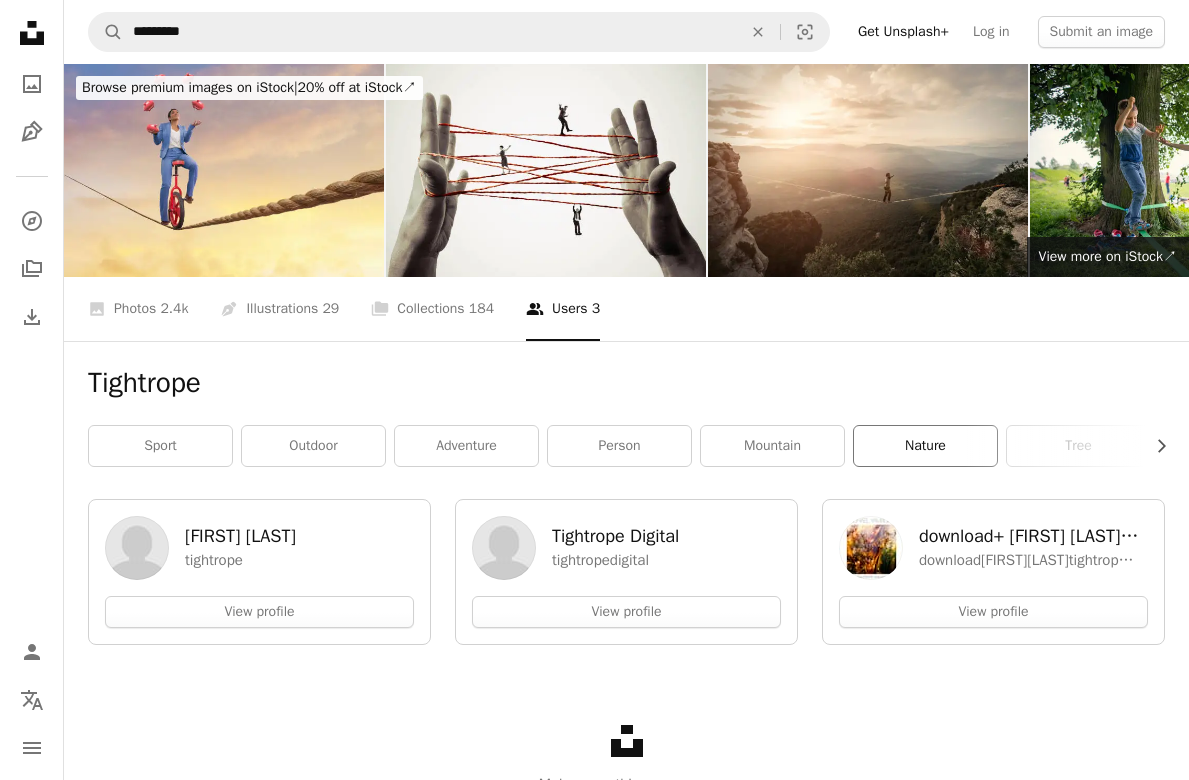 click on "nature" at bounding box center (925, 446) 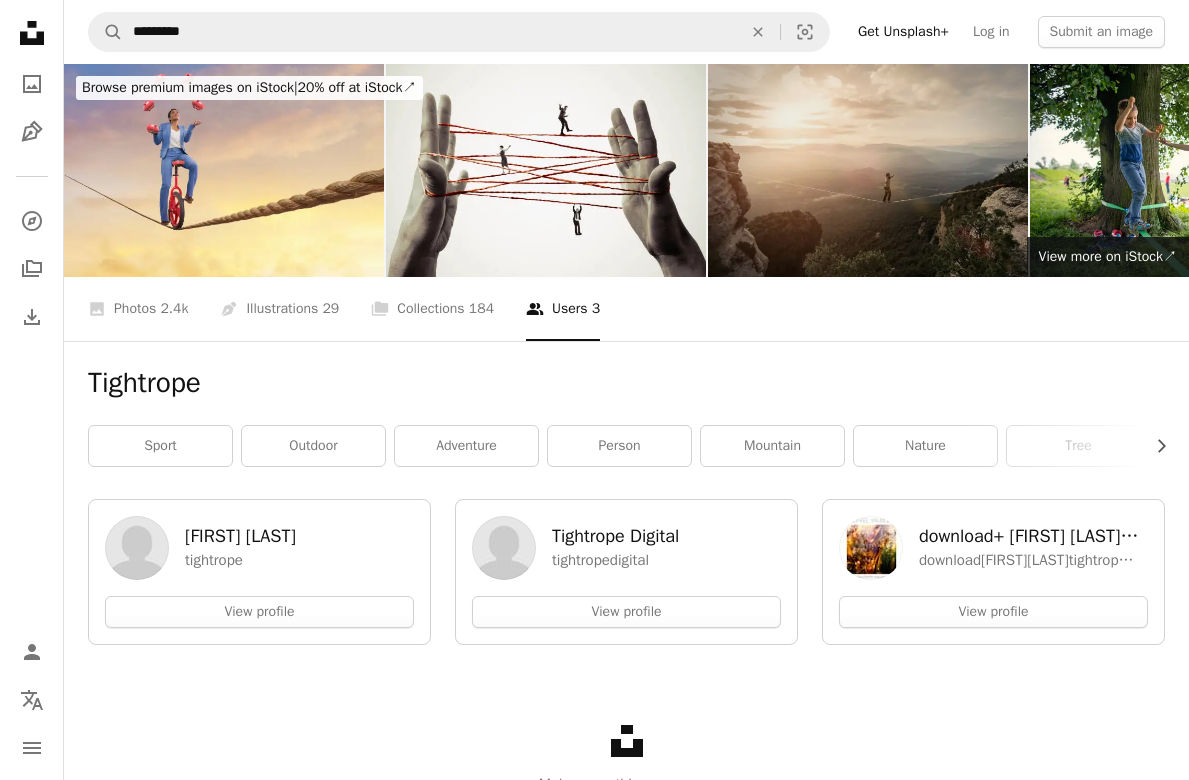 click at bounding box center [868, 170] 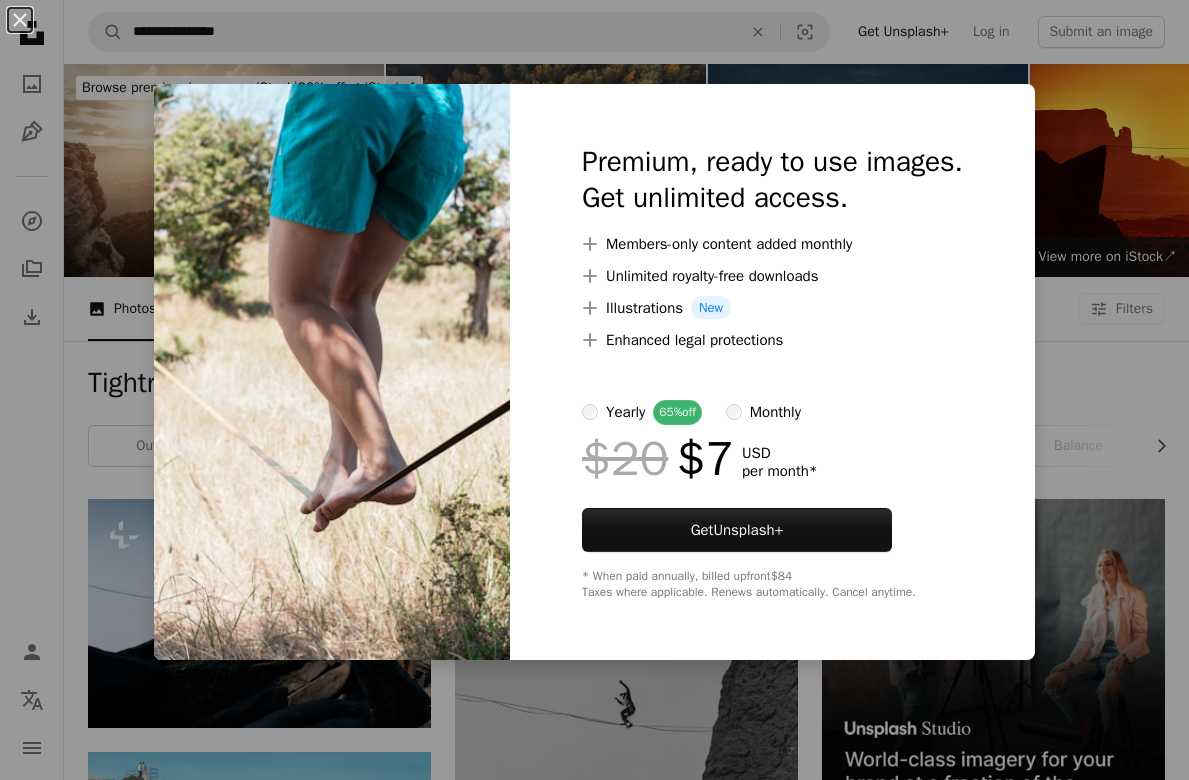 scroll, scrollTop: 1513, scrollLeft: 0, axis: vertical 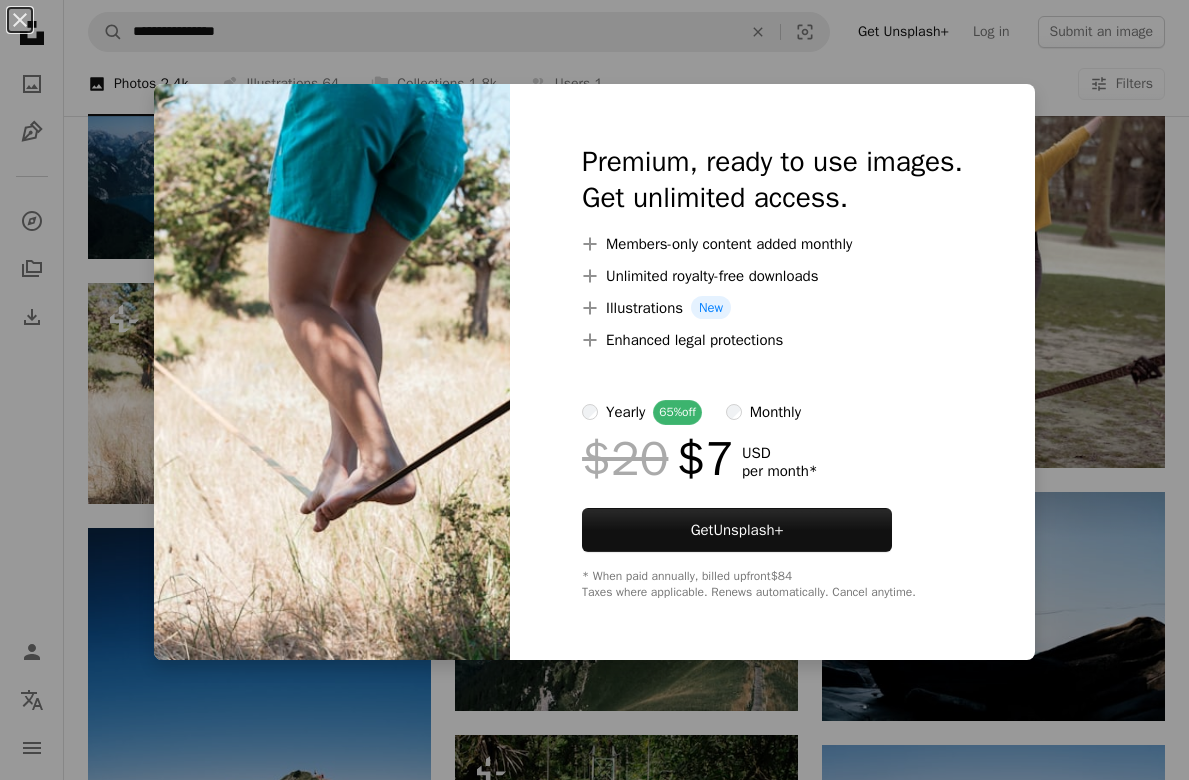 click on "An X shape Premium, ready to use images. Get unlimited access. A plus sign Members-only content added monthly A plus sign Unlimited royalty-free downloads A plus sign Illustrations  New A plus sign Enhanced legal protections yearly 65%  off monthly $20   $7 USD per month * Get  Unsplash+ * When paid annually, billed upfront  $84 Taxes where applicable. Renews automatically. Cancel anytime." at bounding box center (594, 390) 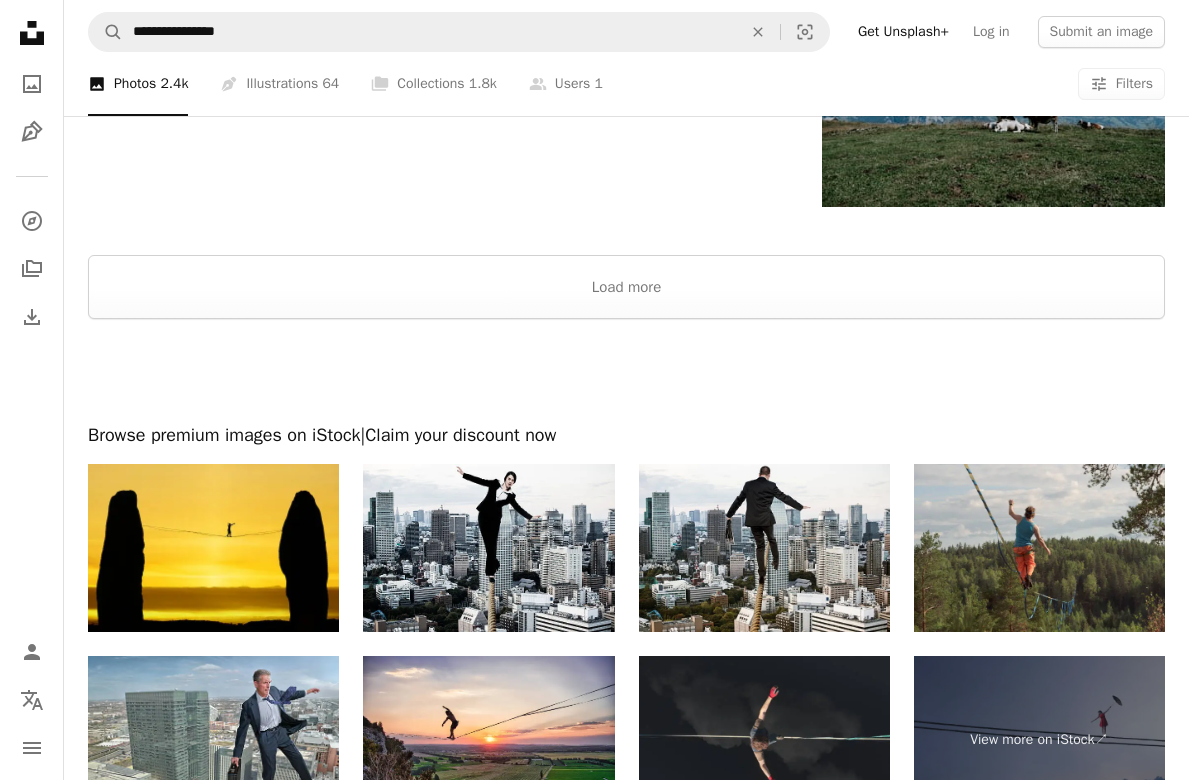 scroll, scrollTop: 3065, scrollLeft: 0, axis: vertical 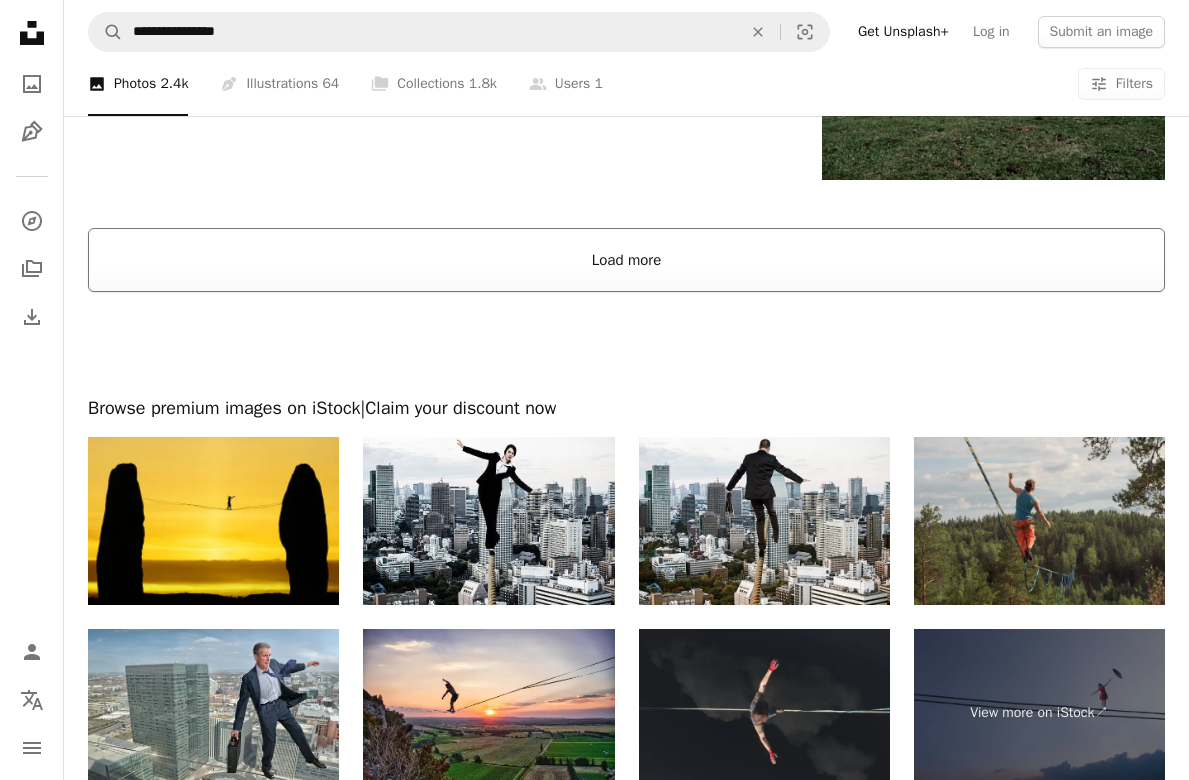 click on "Load more" at bounding box center (626, 260) 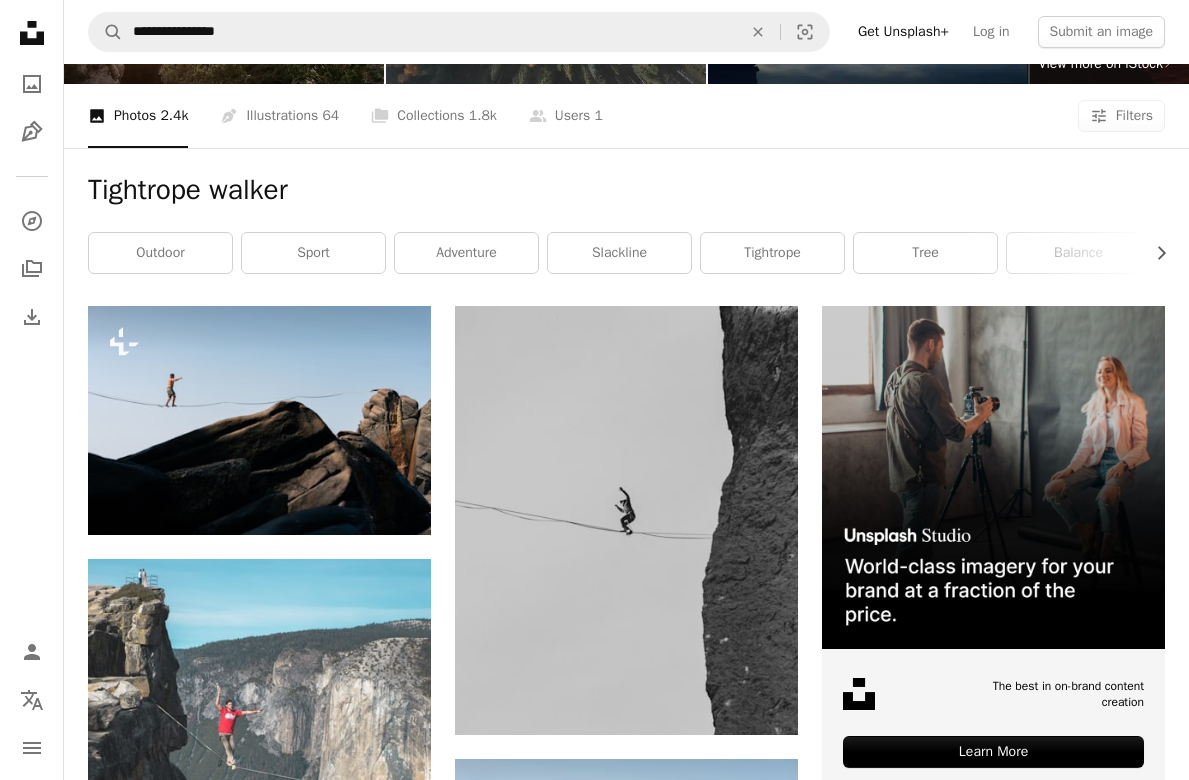 scroll, scrollTop: 0, scrollLeft: 0, axis: both 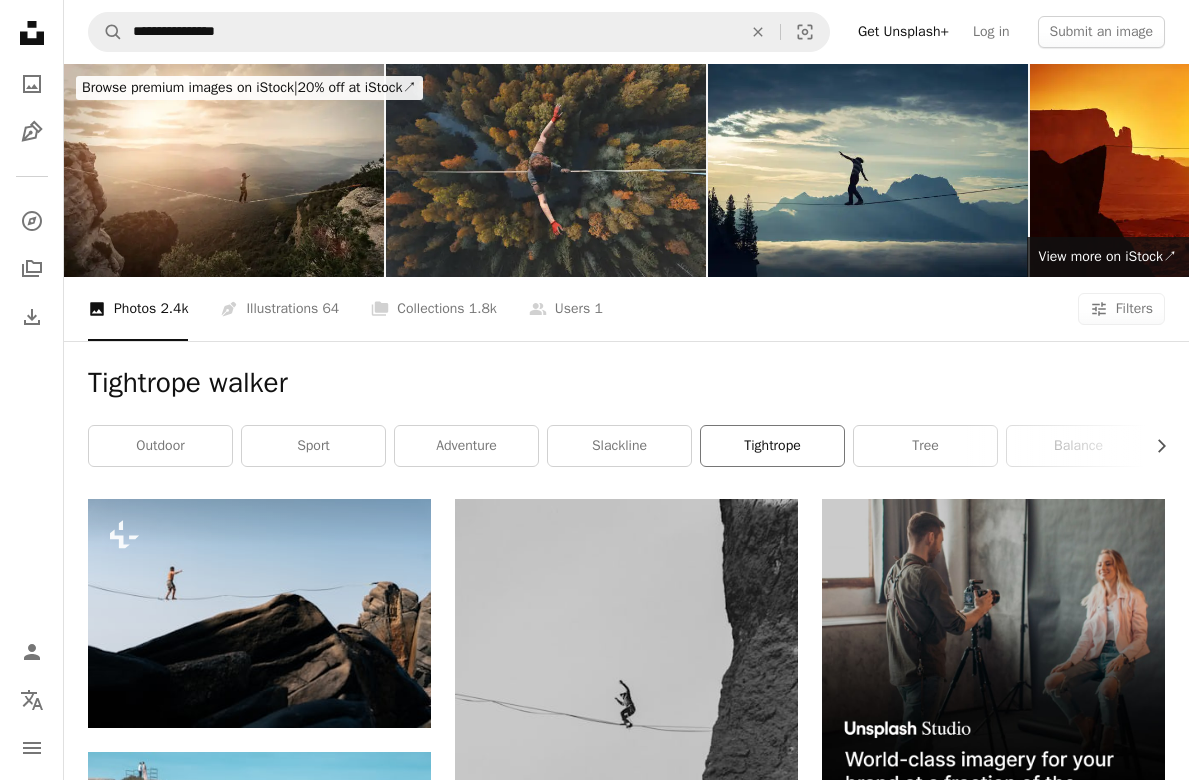 click on "tightrope" at bounding box center (772, 446) 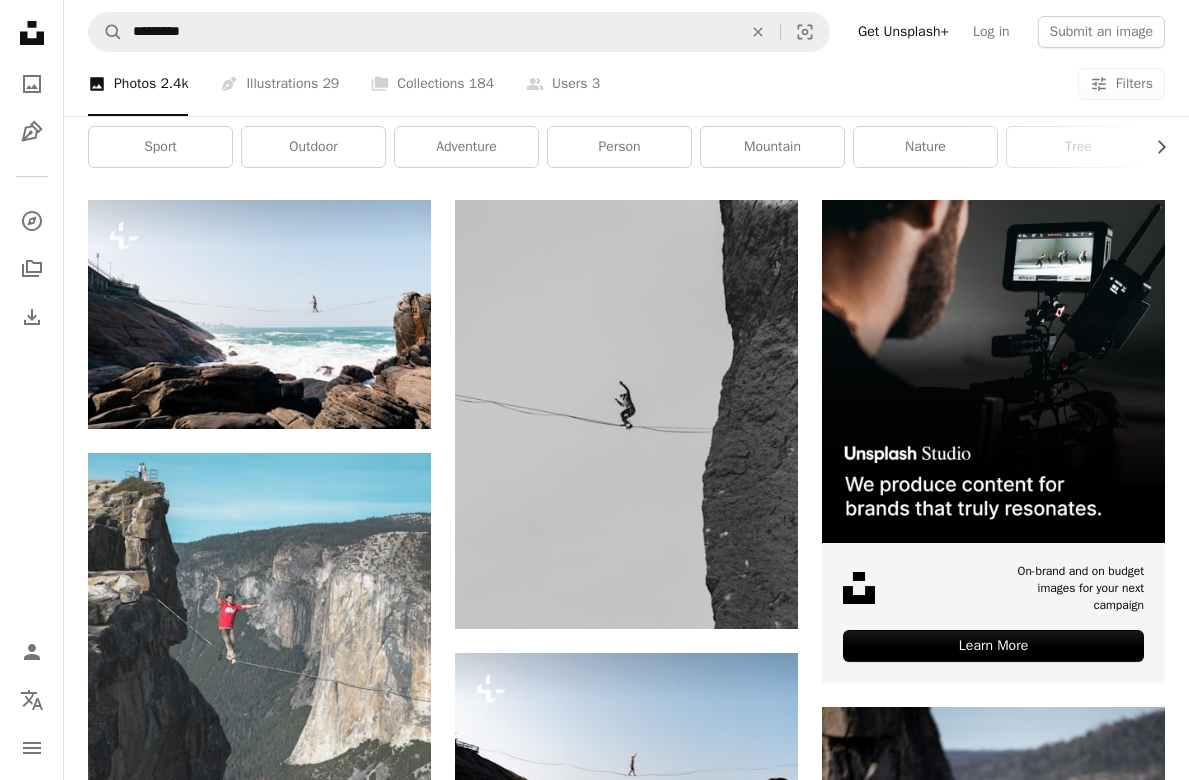 scroll, scrollTop: 300, scrollLeft: 0, axis: vertical 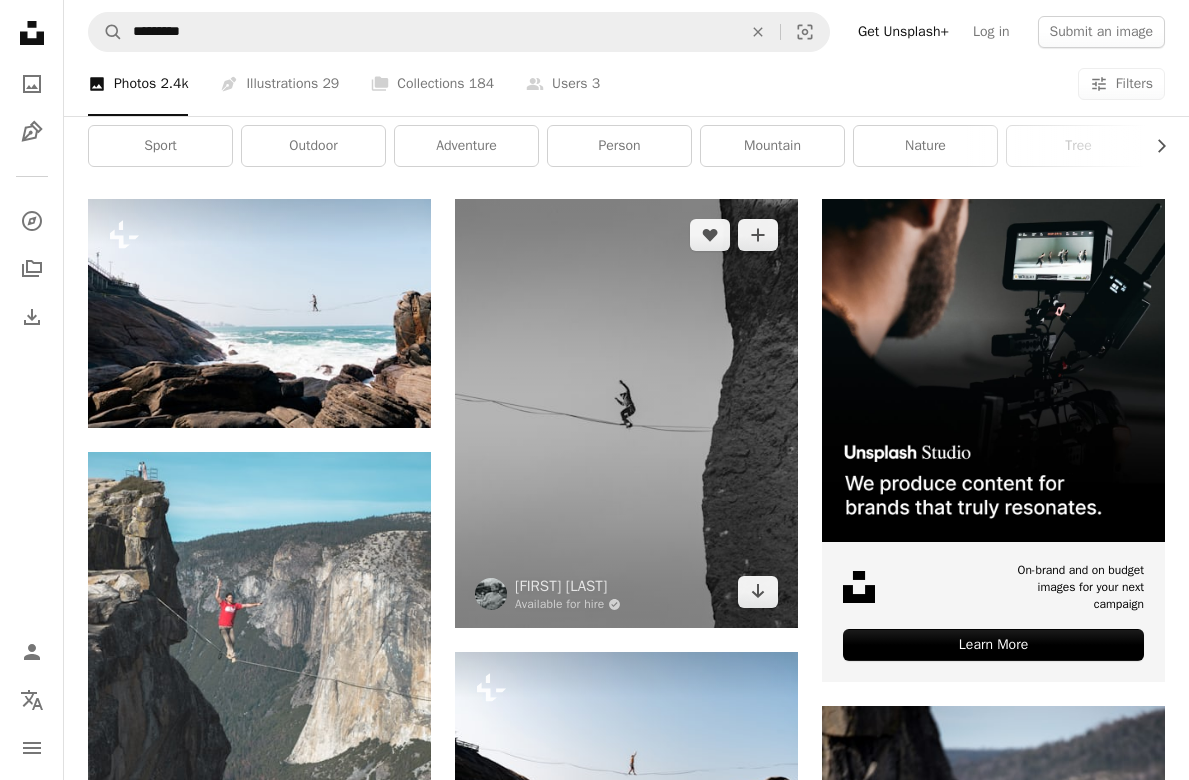 click at bounding box center [626, 413] 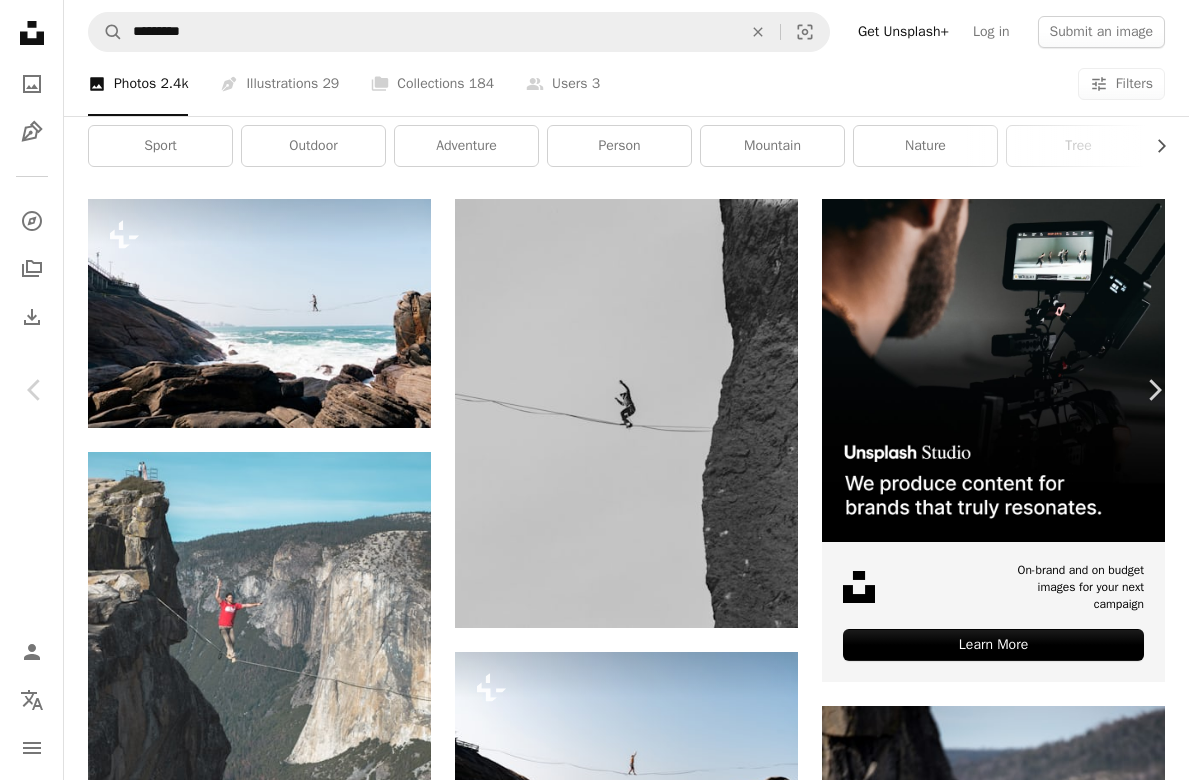 click on "Download free" at bounding box center [990, 9015] 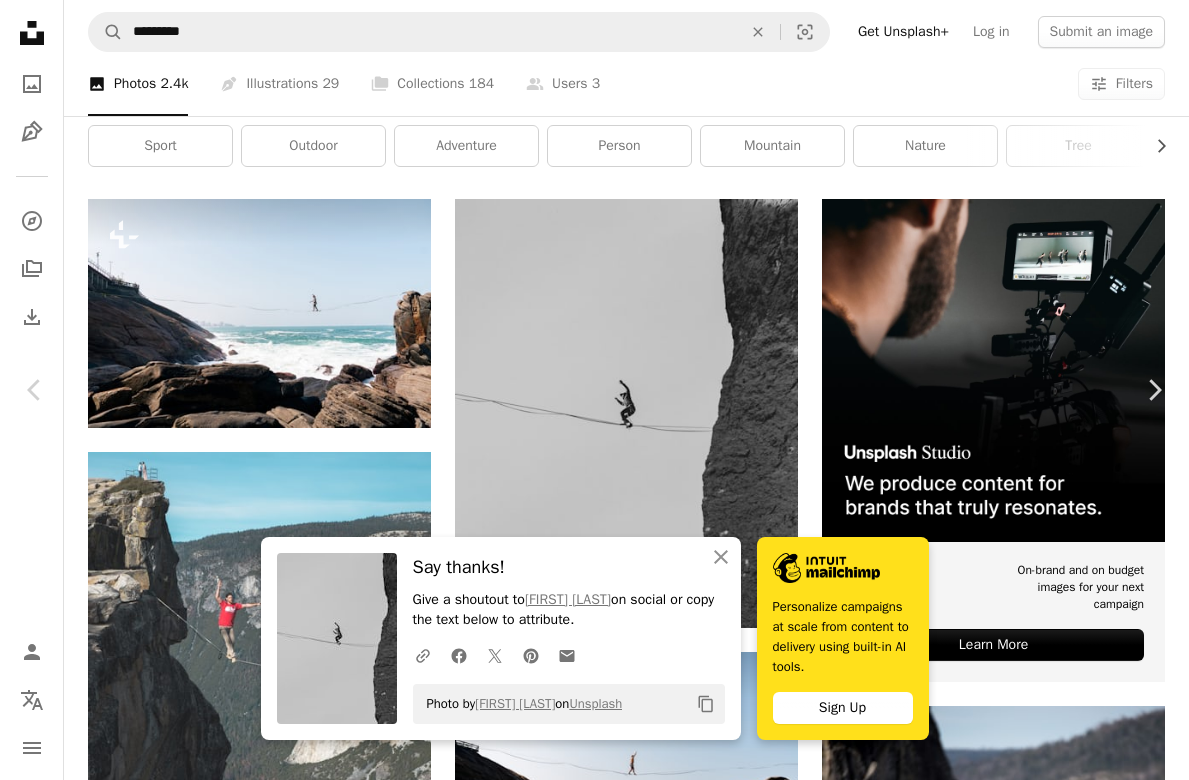 click on "An X shape" at bounding box center (20, 20) 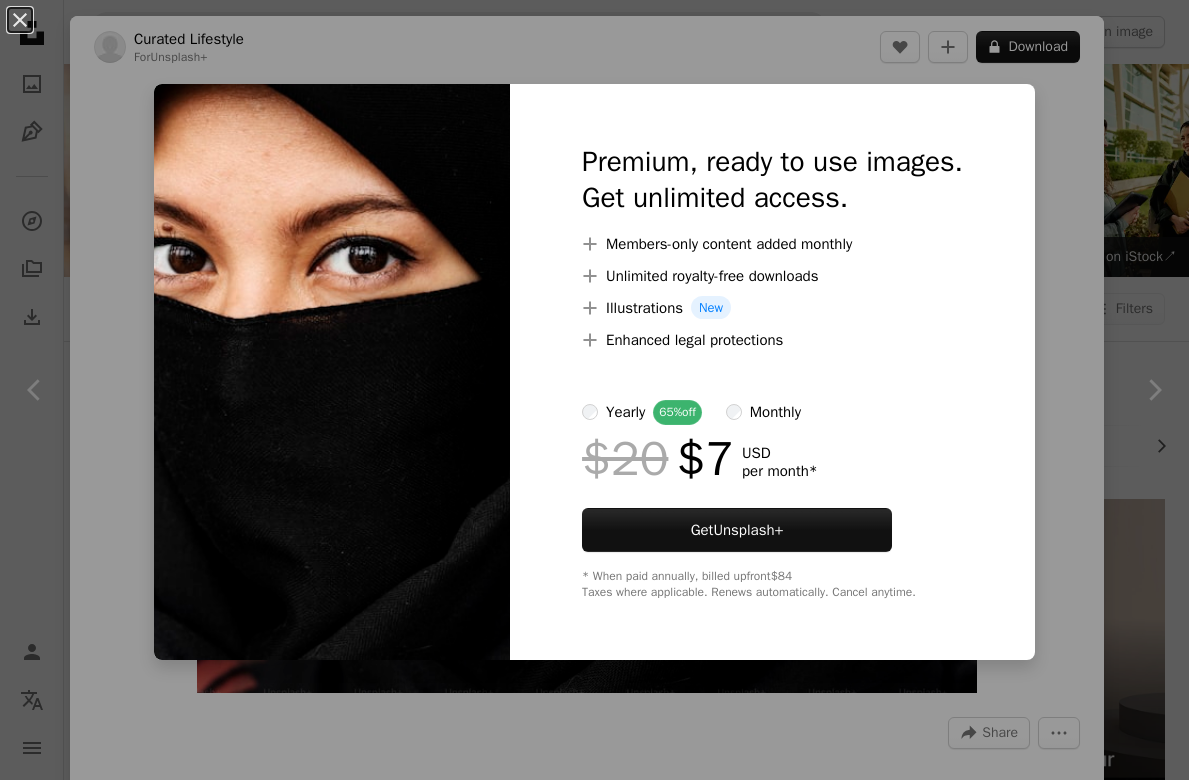 scroll, scrollTop: 2854, scrollLeft: 0, axis: vertical 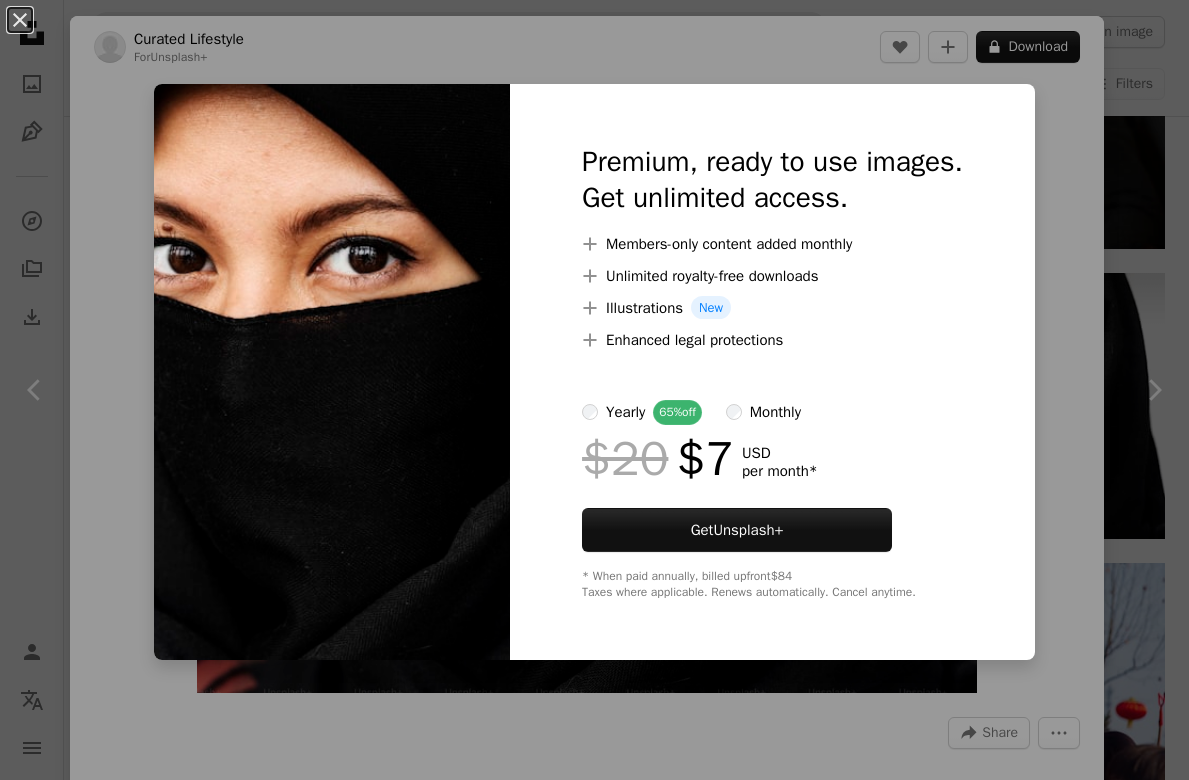 click on "An X shape Premium, ready to use images. Get unlimited access. A plus sign Members-only content added monthly A plus sign Unlimited royalty-free downloads A plus sign Illustrations  New A plus sign Enhanced legal protections yearly 65%  off monthly $20   $7 USD per month * Get  Unsplash+ * When paid annually, billed upfront  $84 Taxes where applicable. Renews automatically. Cancel anytime." at bounding box center [594, 390] 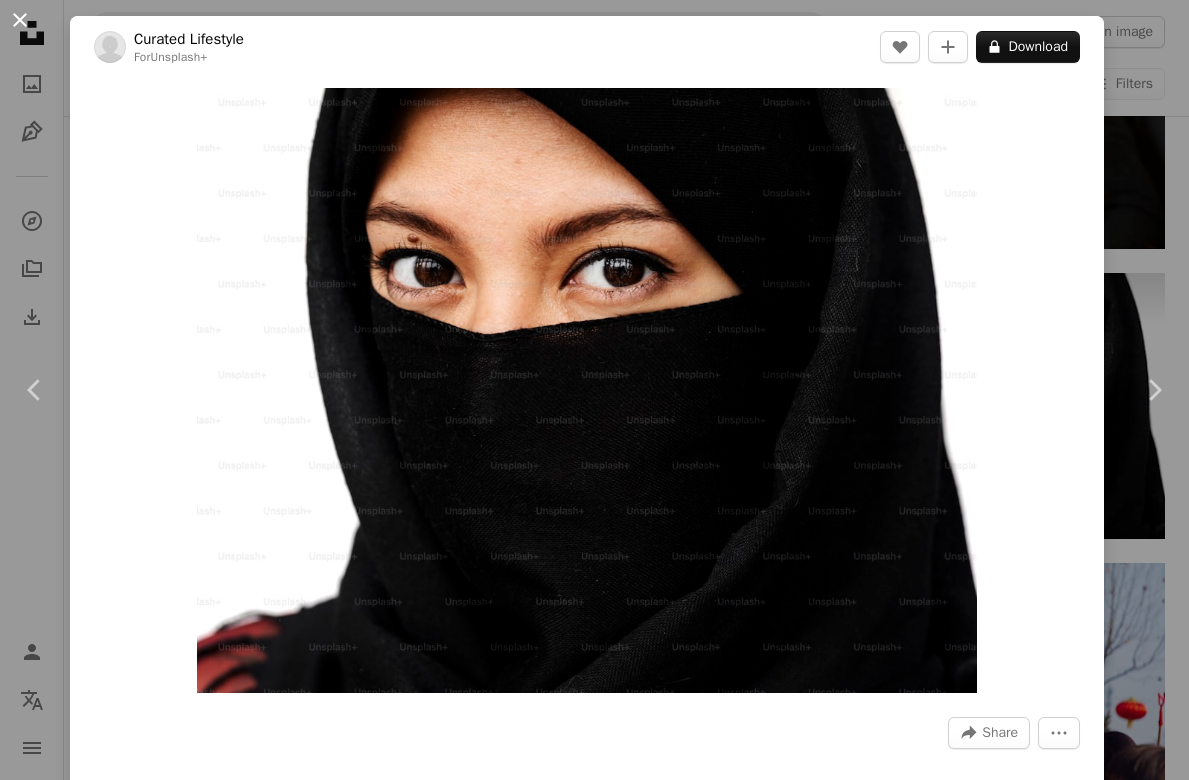 click on "An X shape" at bounding box center [20, 20] 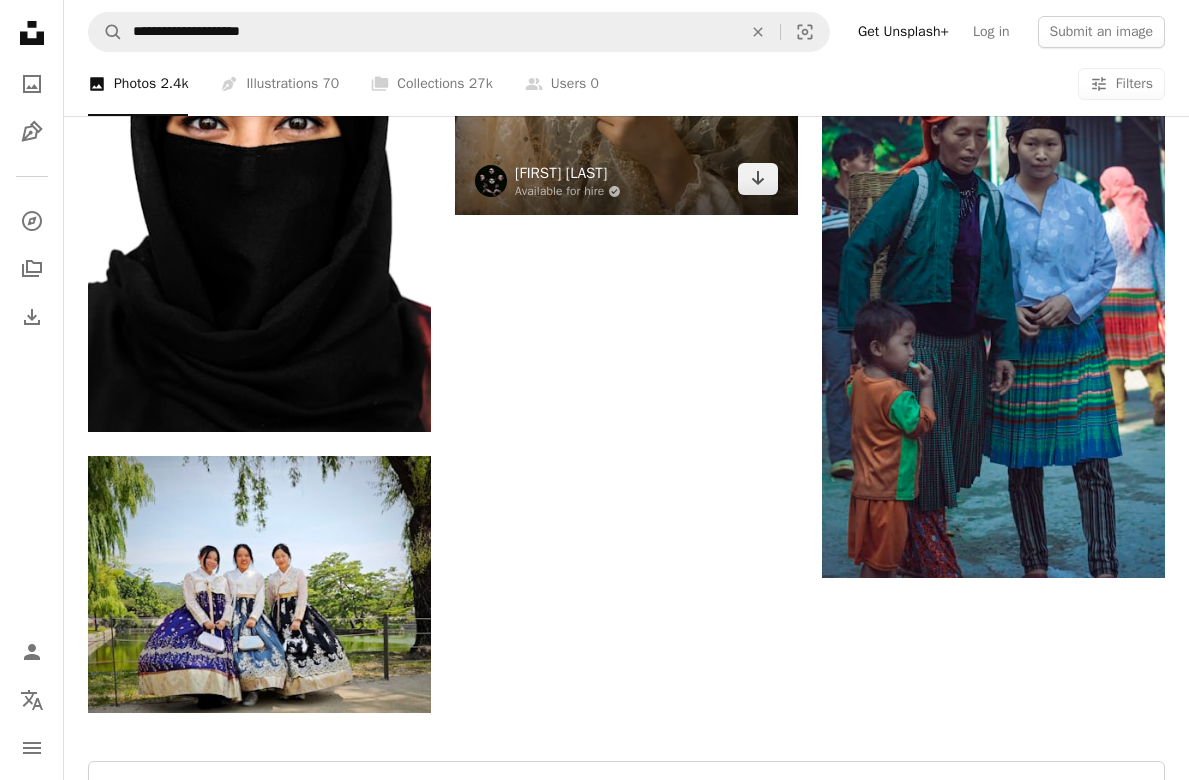 scroll, scrollTop: 6120, scrollLeft: 0, axis: vertical 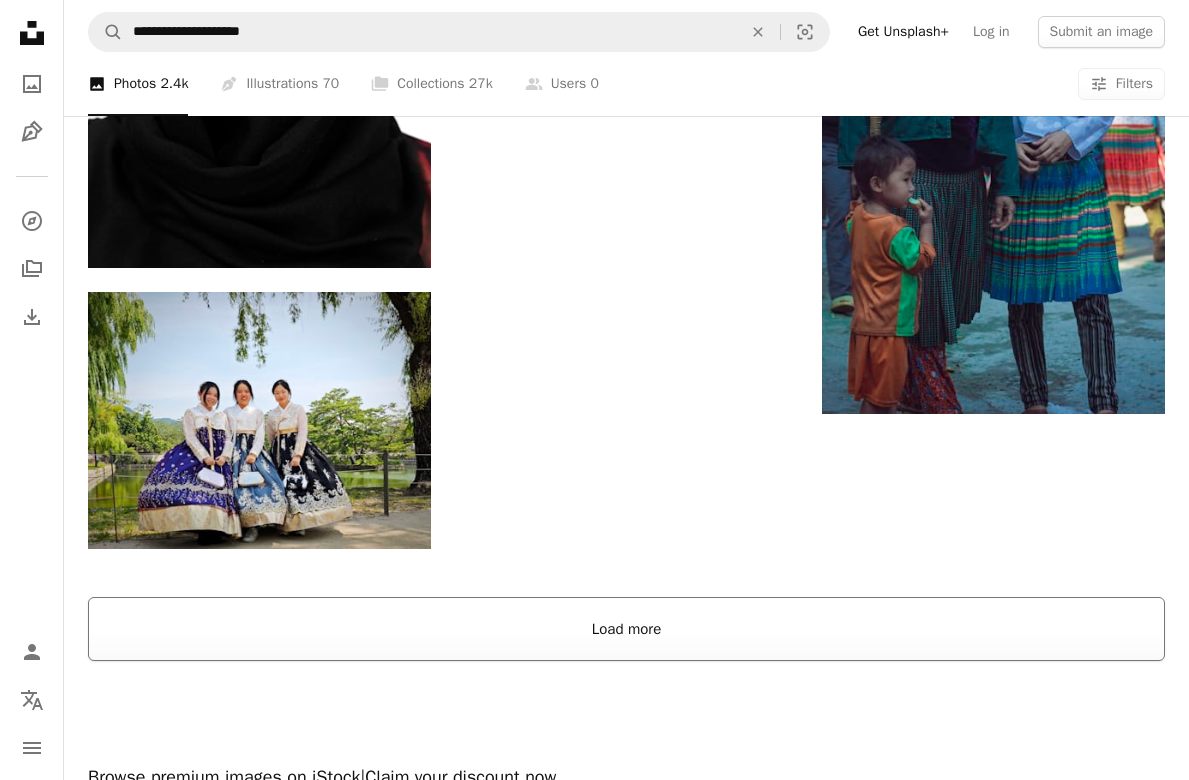 click on "Load more" at bounding box center [626, 629] 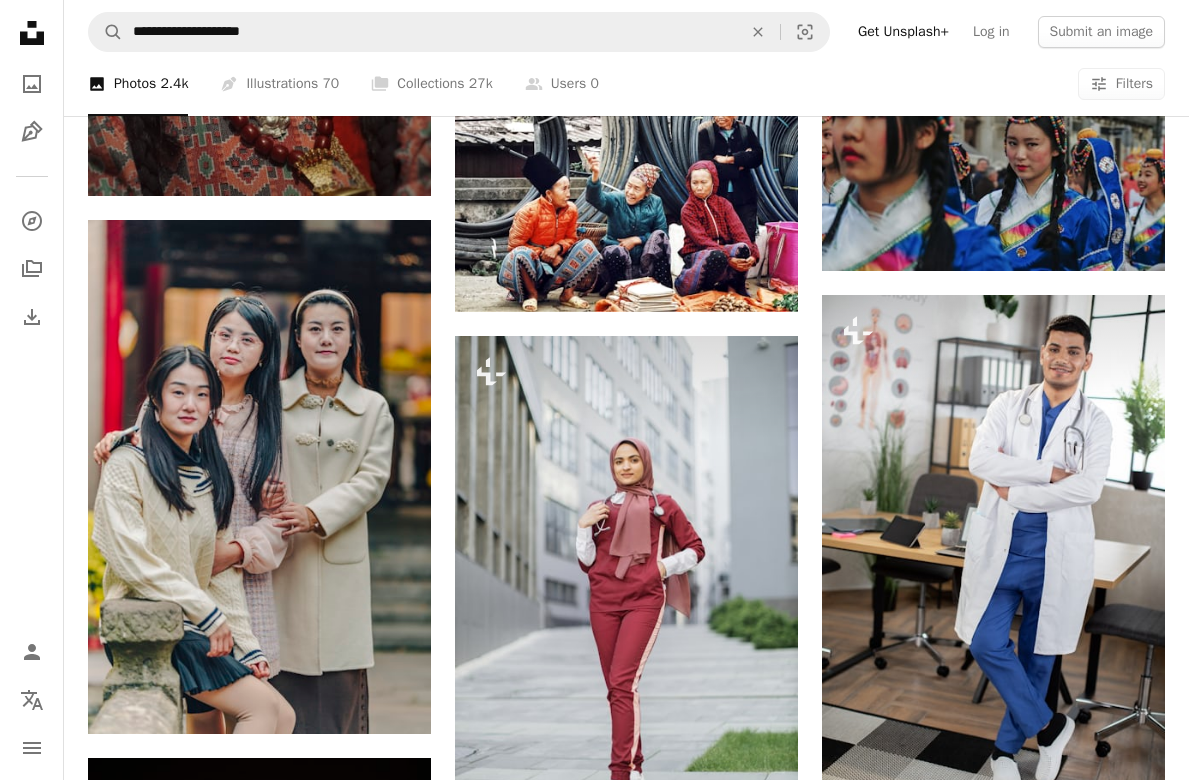 scroll, scrollTop: 8367, scrollLeft: 0, axis: vertical 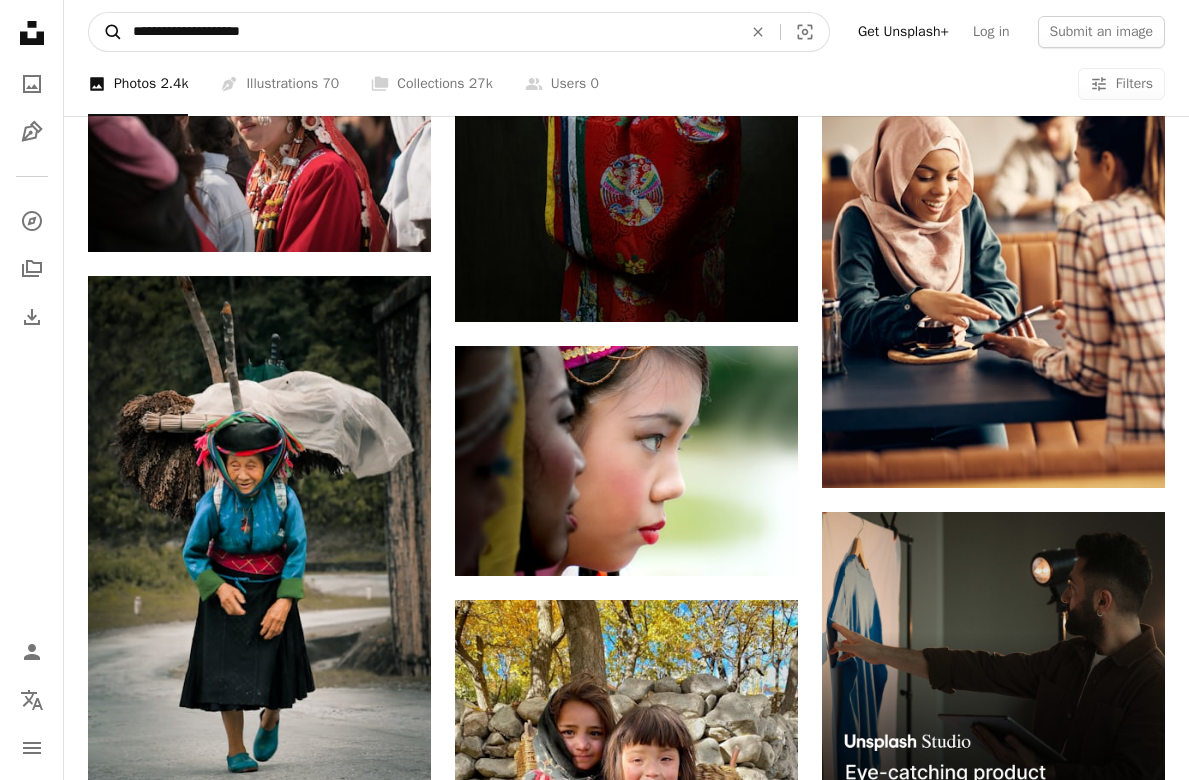 drag, startPoint x: 230, startPoint y: 32, endPoint x: 101, endPoint y: 20, distance: 129.55693 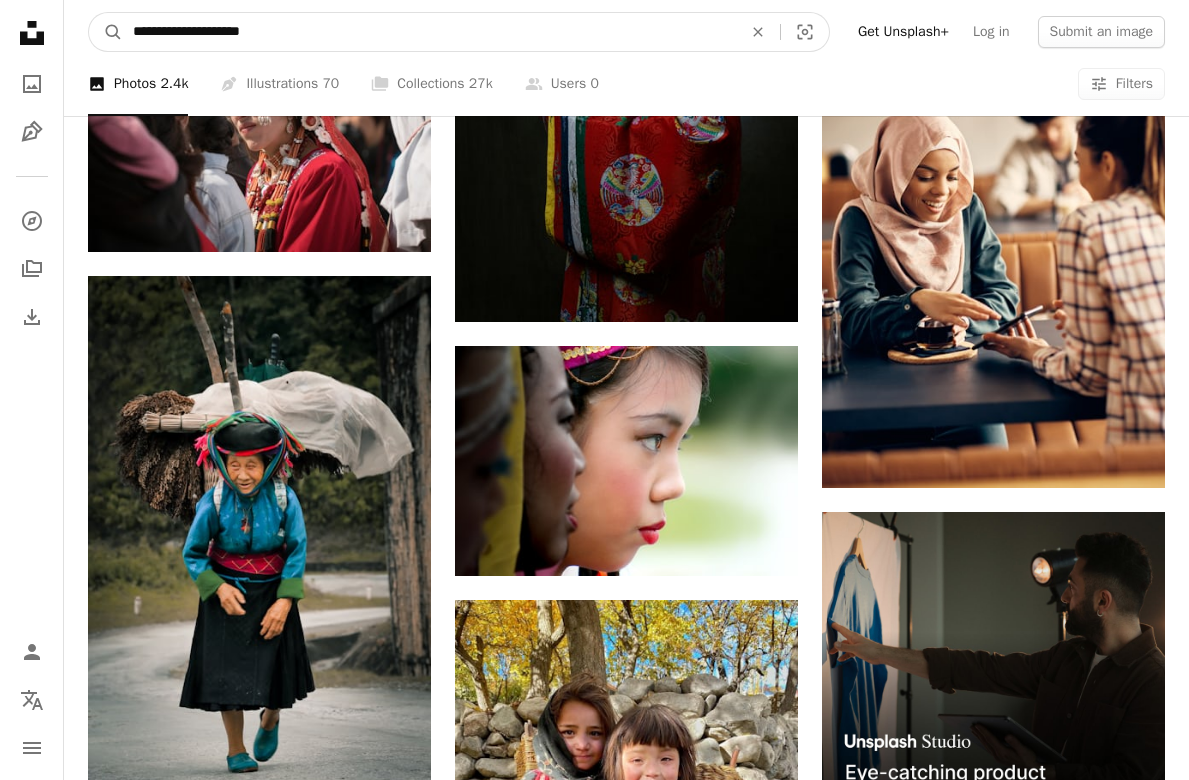 drag, startPoint x: 233, startPoint y: 33, endPoint x: 58, endPoint y: 11, distance: 176.37744 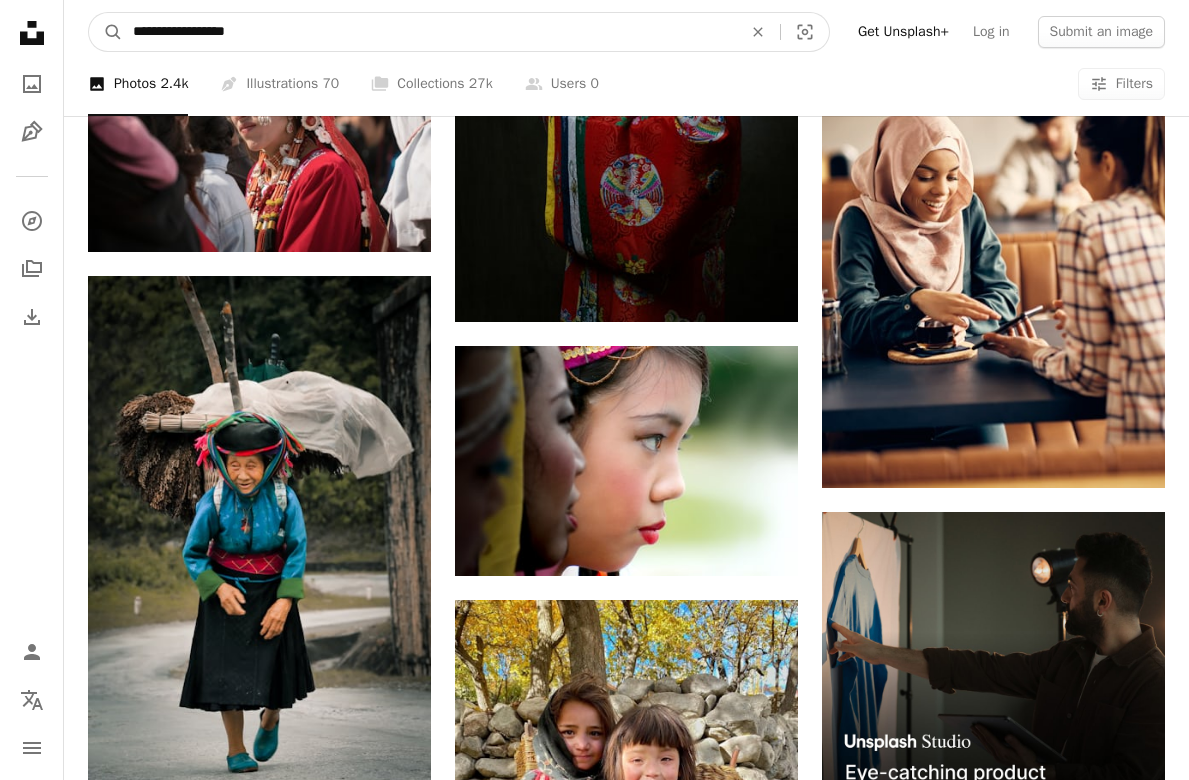 type on "**********" 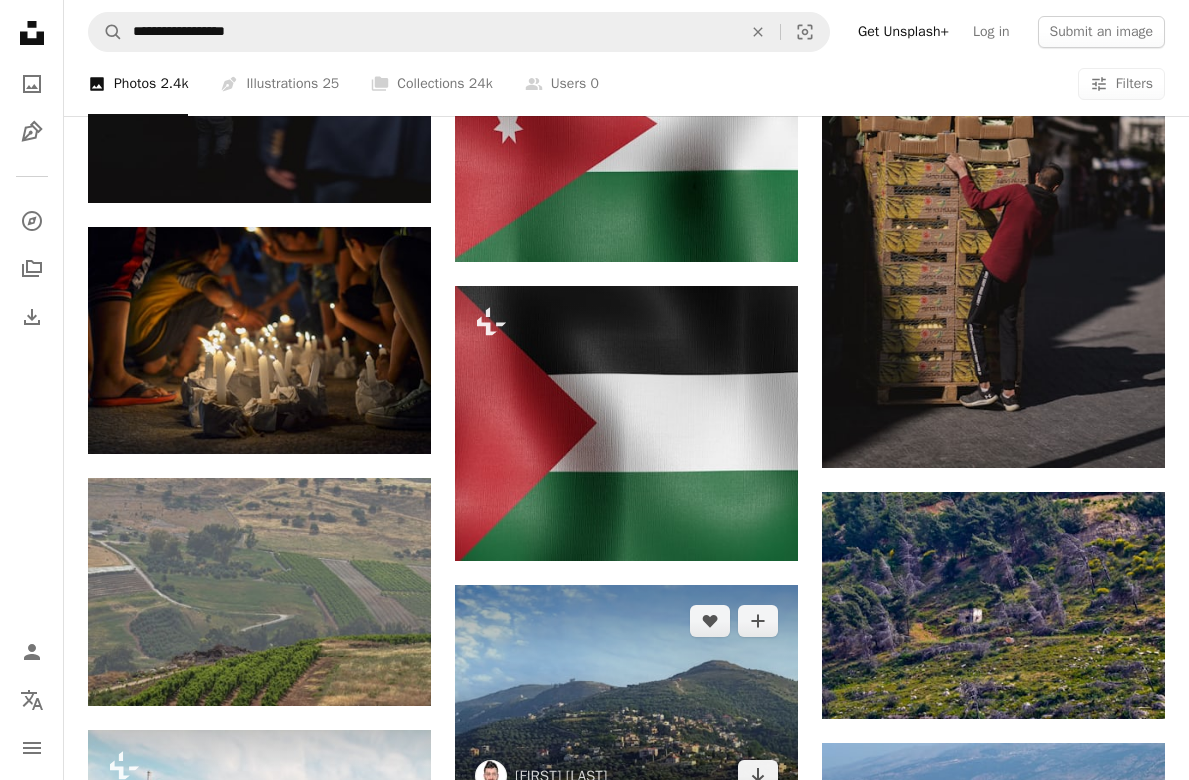 scroll, scrollTop: 985, scrollLeft: 0, axis: vertical 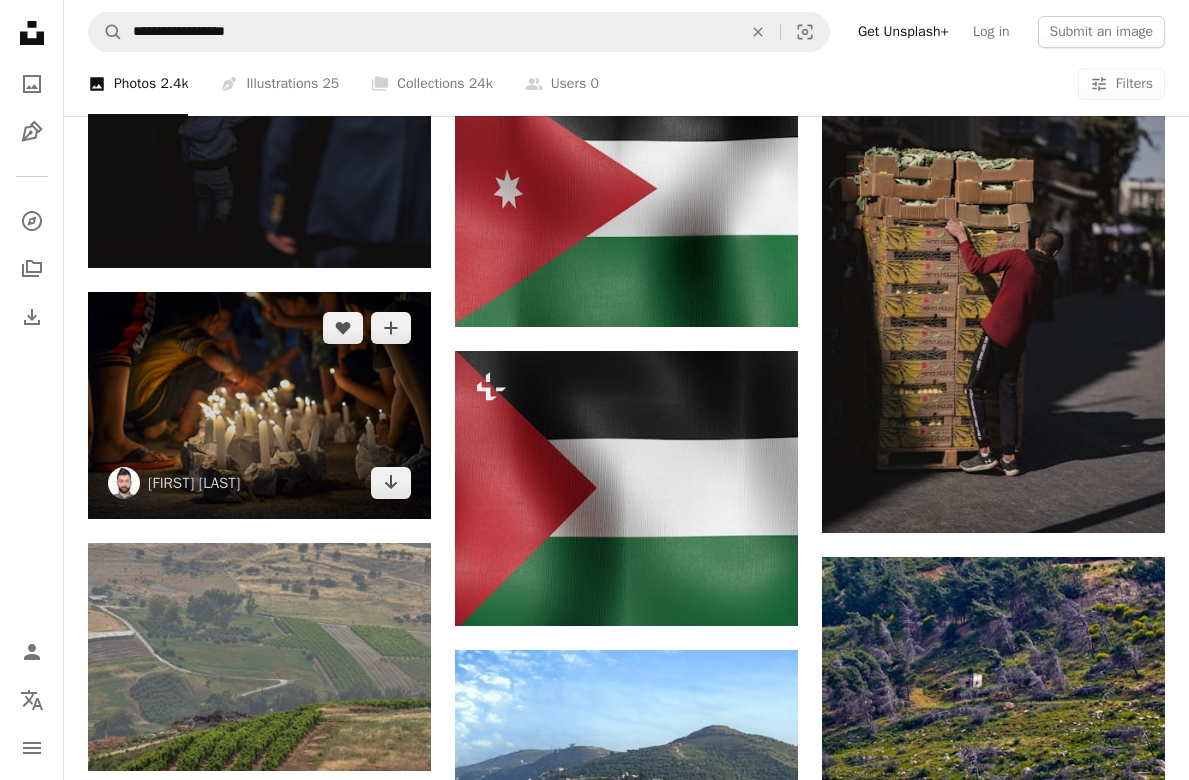click at bounding box center [259, 405] 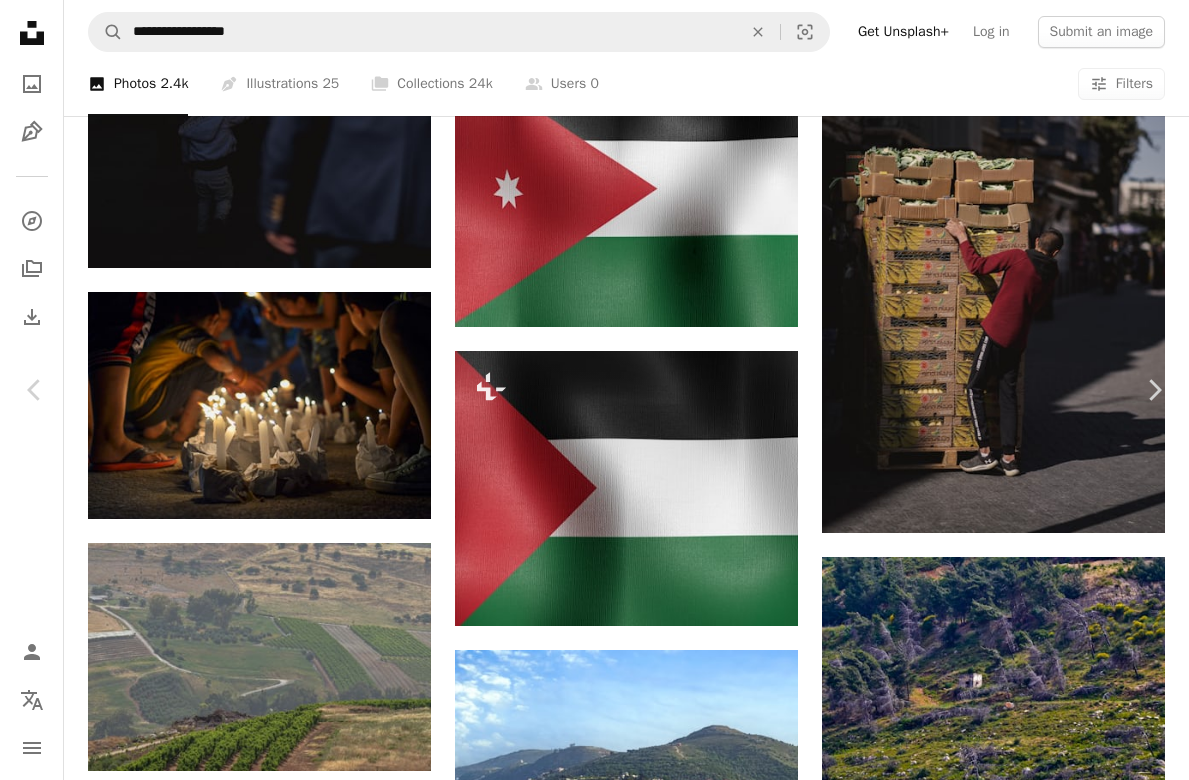 click on "An X shape" at bounding box center (20, 20) 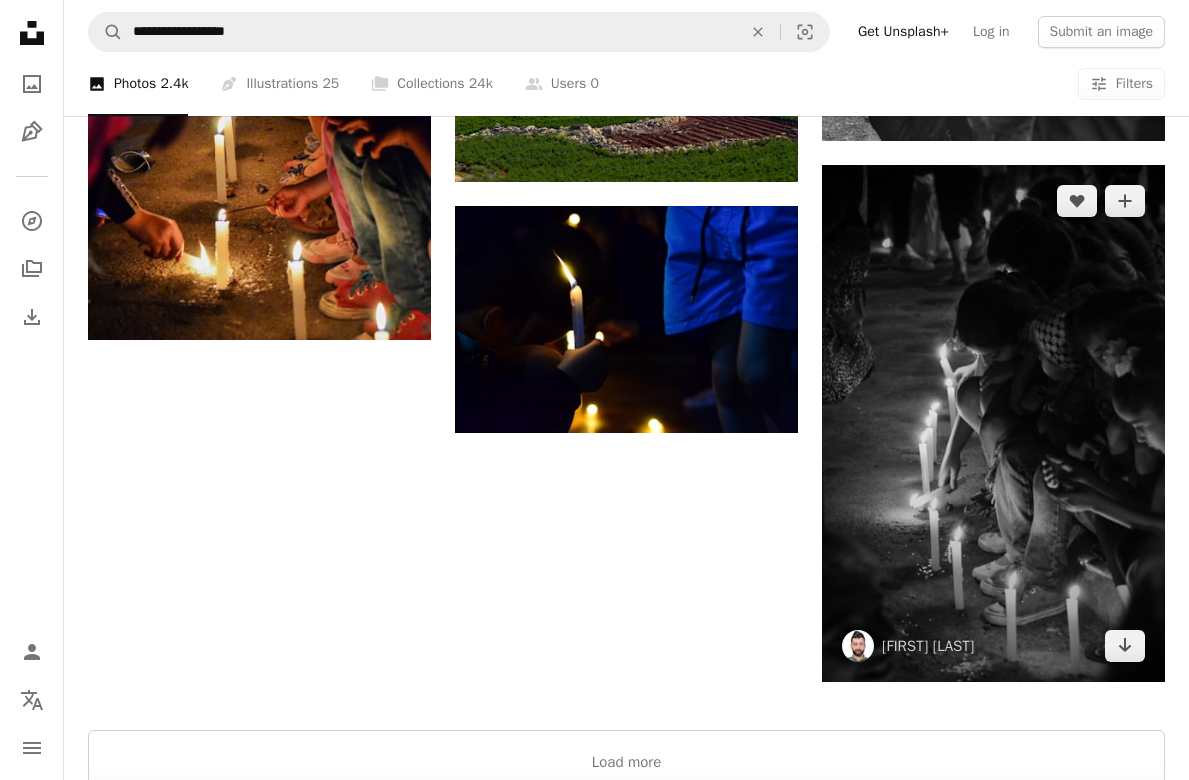 scroll, scrollTop: 2461, scrollLeft: 0, axis: vertical 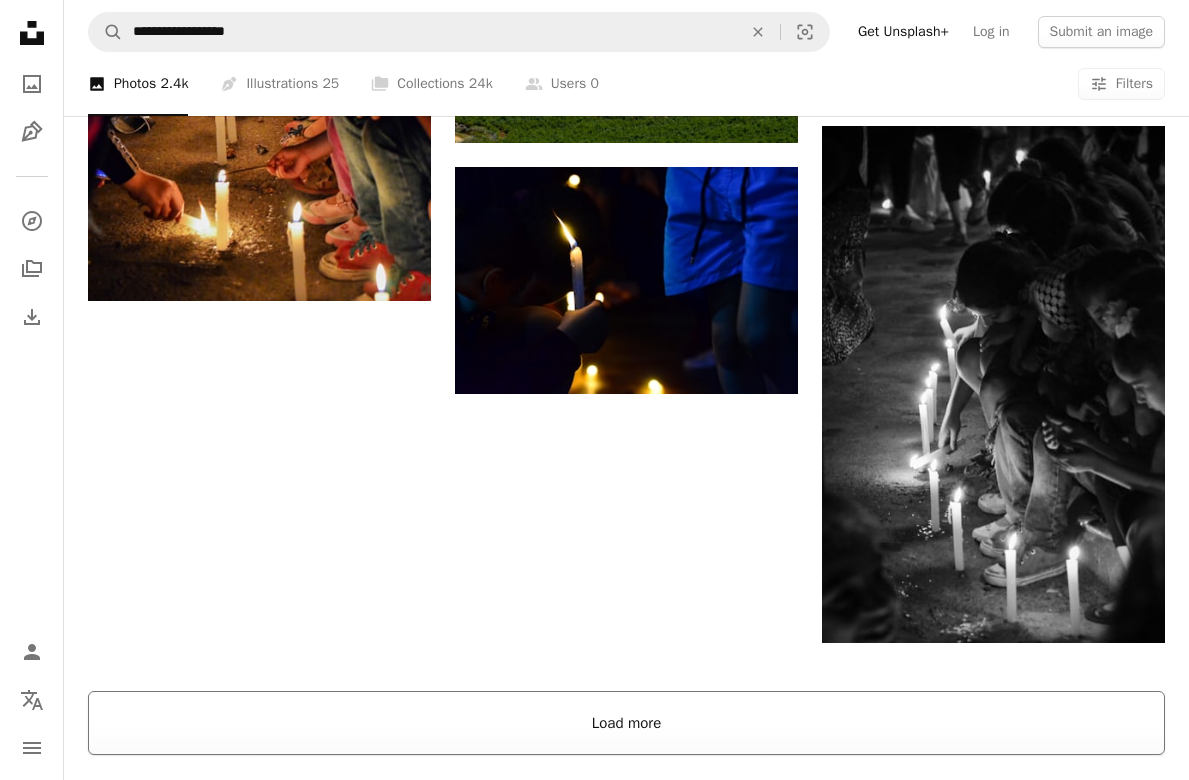 click on "Load more" at bounding box center (626, 723) 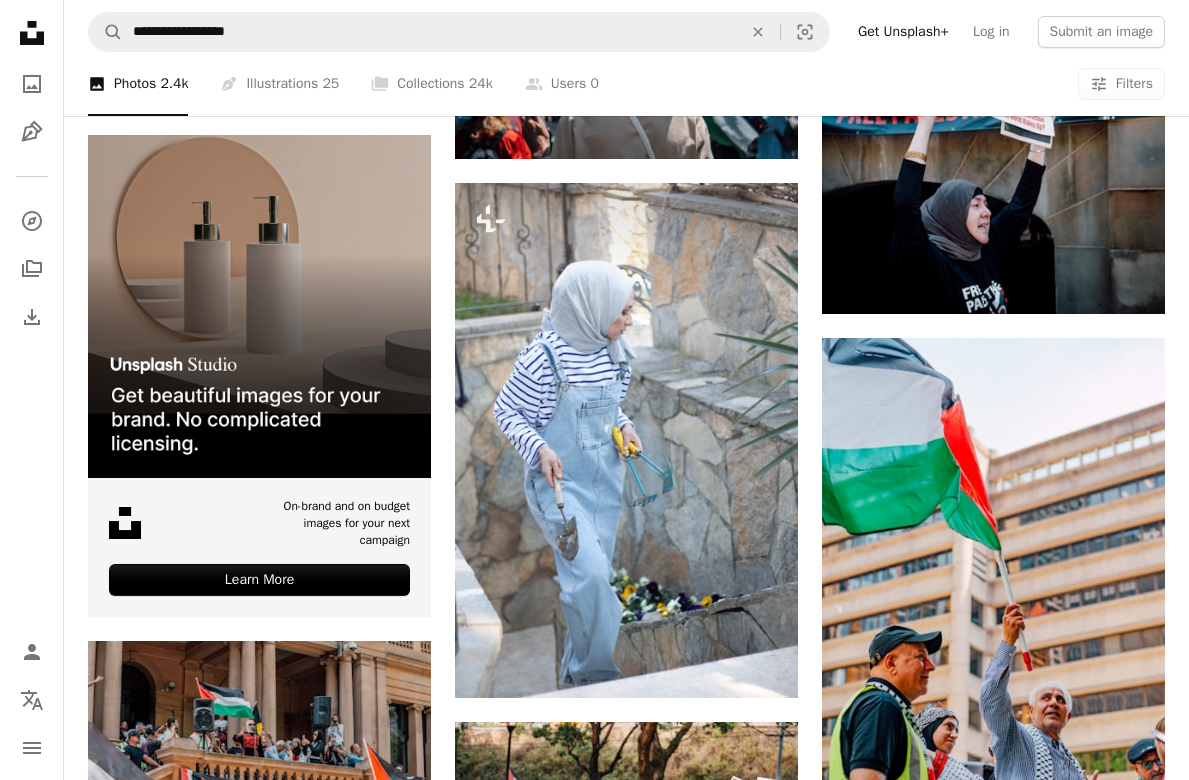 scroll, scrollTop: 3957, scrollLeft: 0, axis: vertical 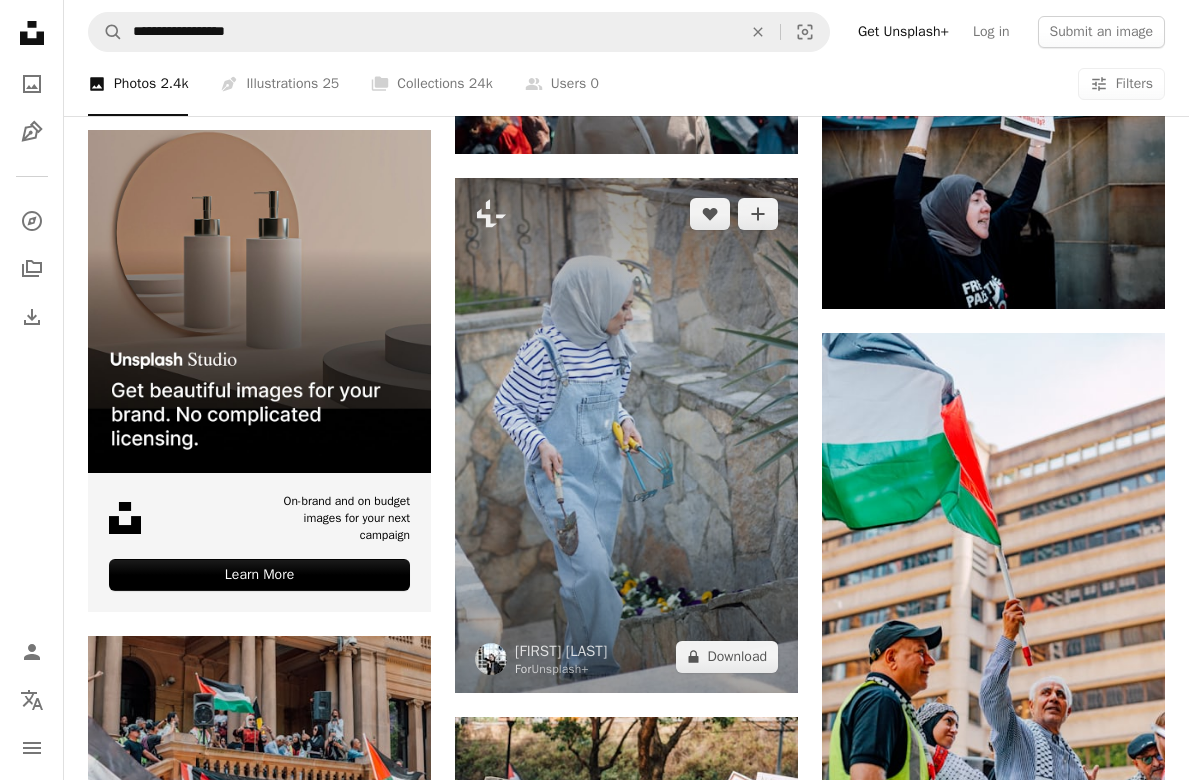click at bounding box center [626, 435] 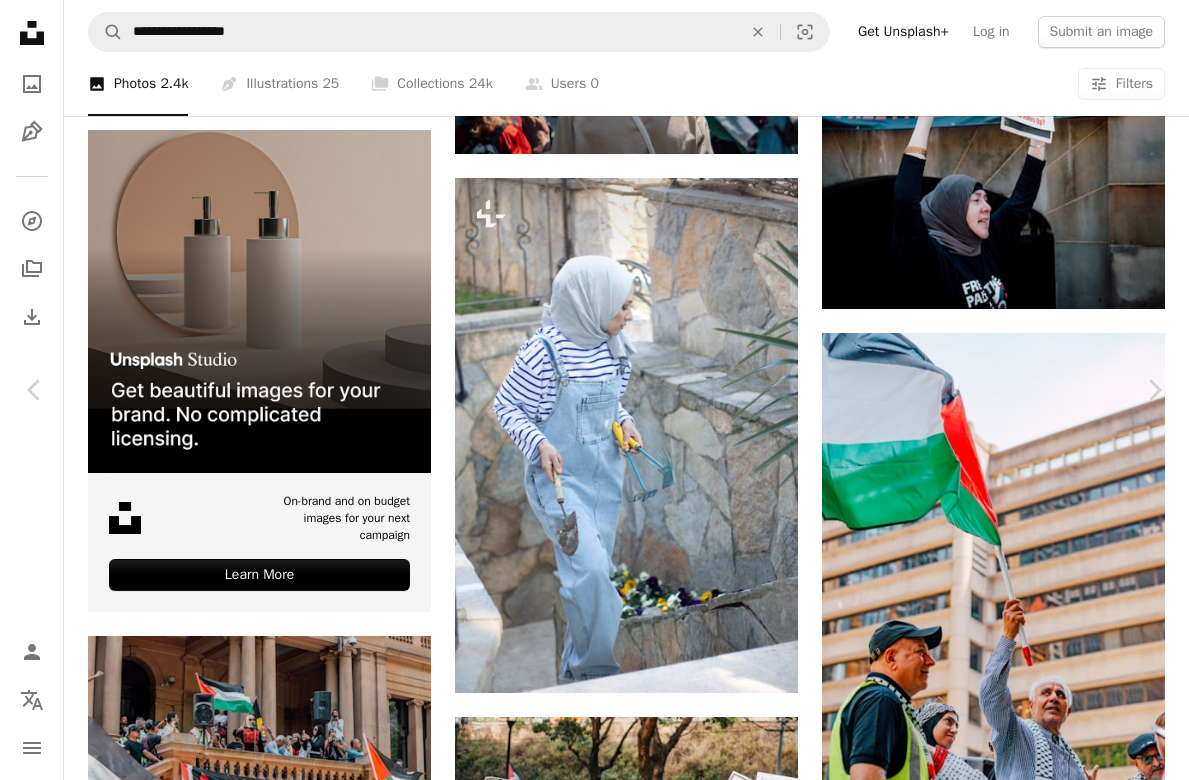 click on "An X shape" at bounding box center (20, 20) 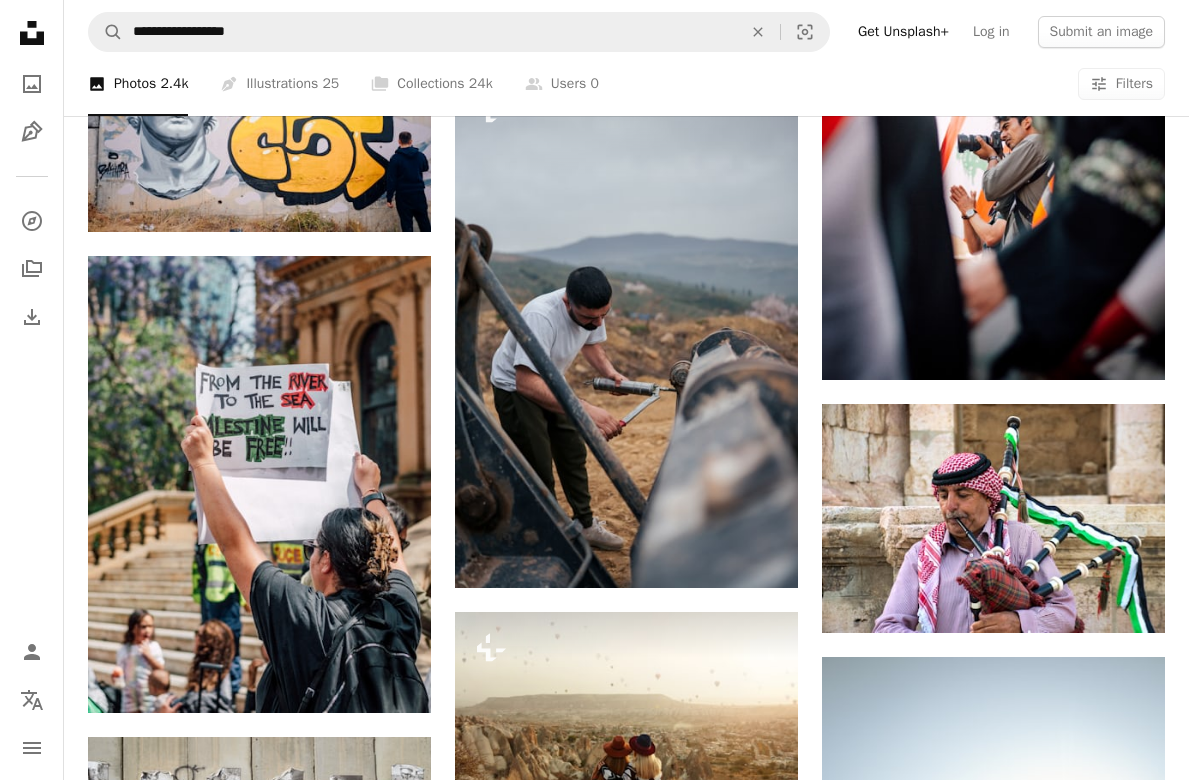 scroll, scrollTop: 6139, scrollLeft: 0, axis: vertical 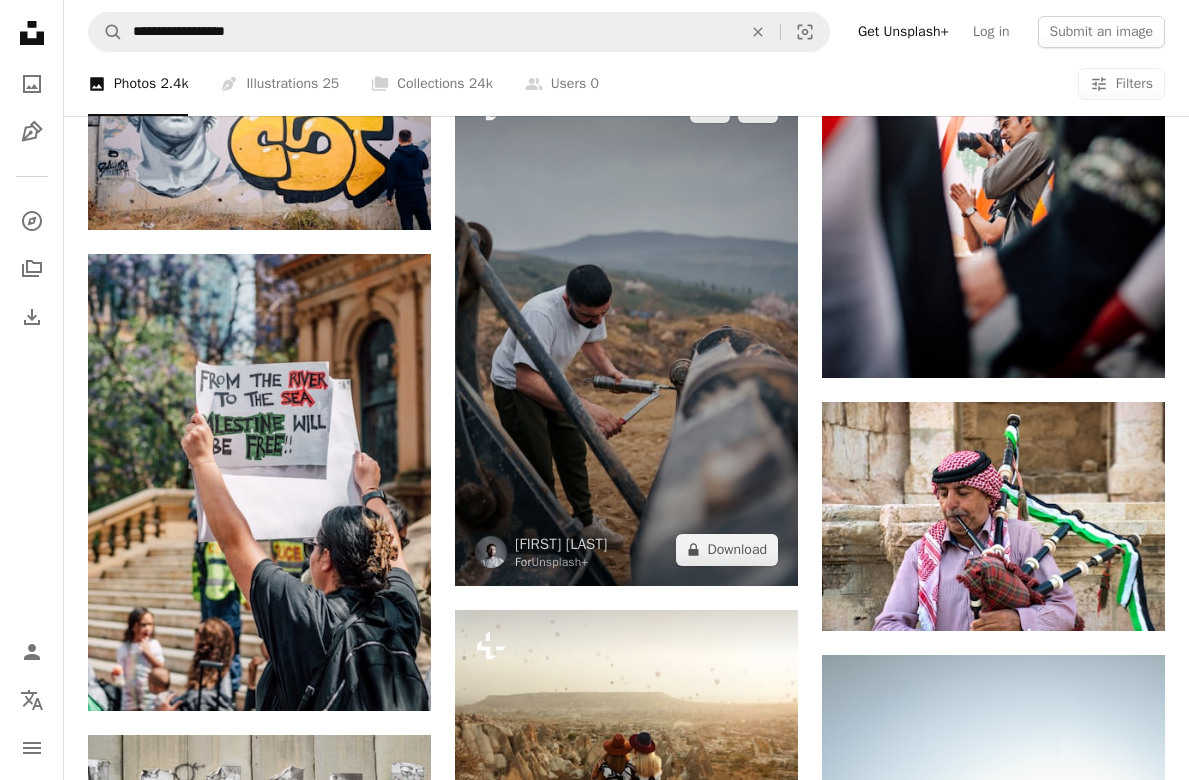 click at bounding box center (626, 328) 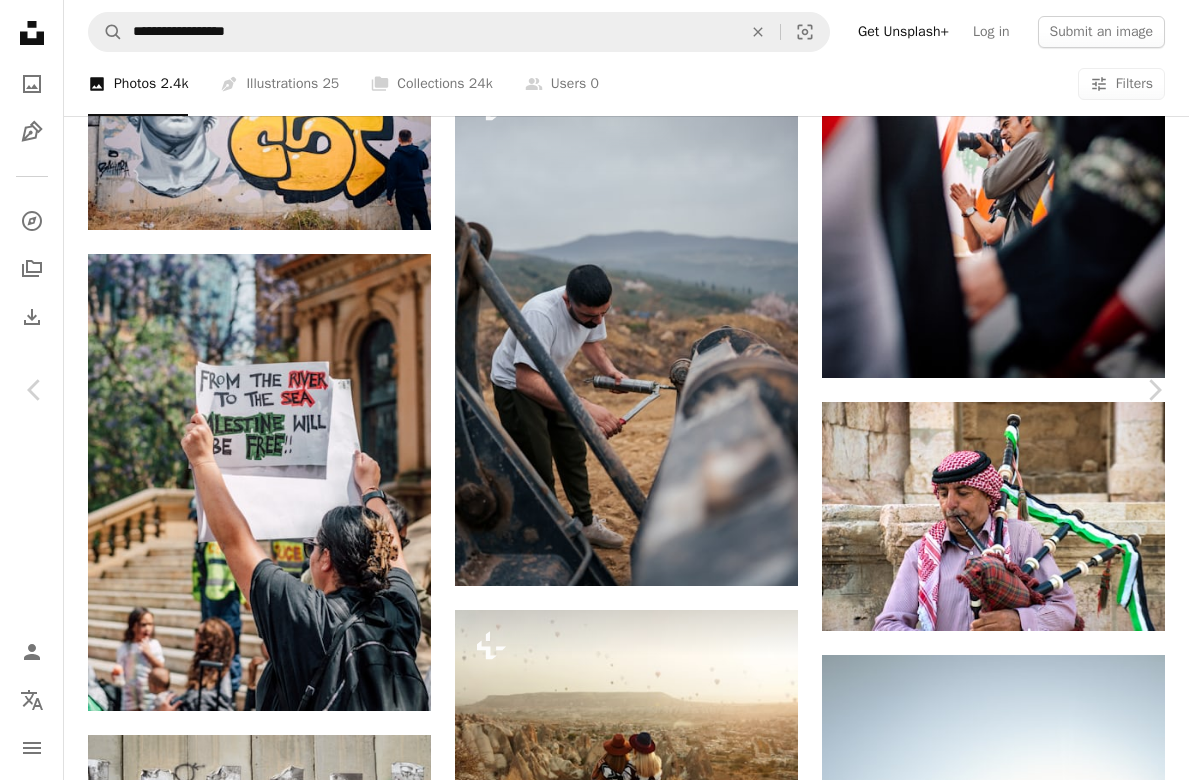 click on "An X shape" at bounding box center (20, 20) 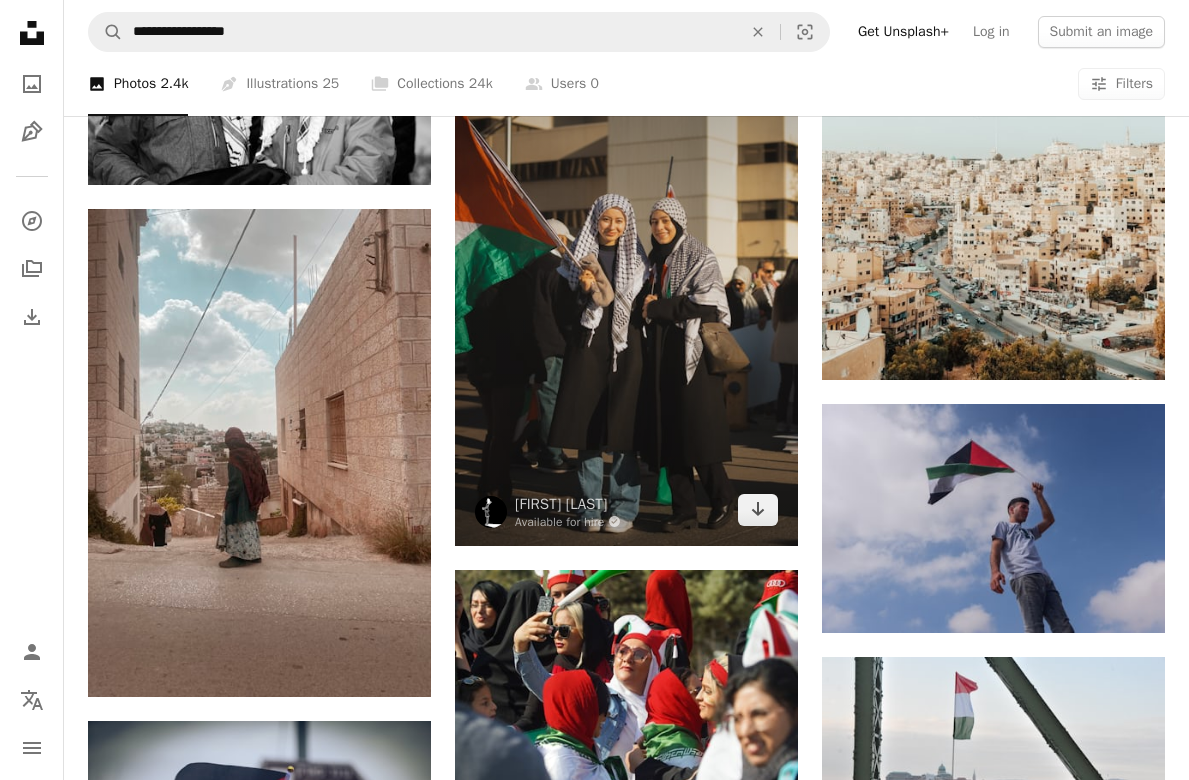 scroll, scrollTop: 8762, scrollLeft: 0, axis: vertical 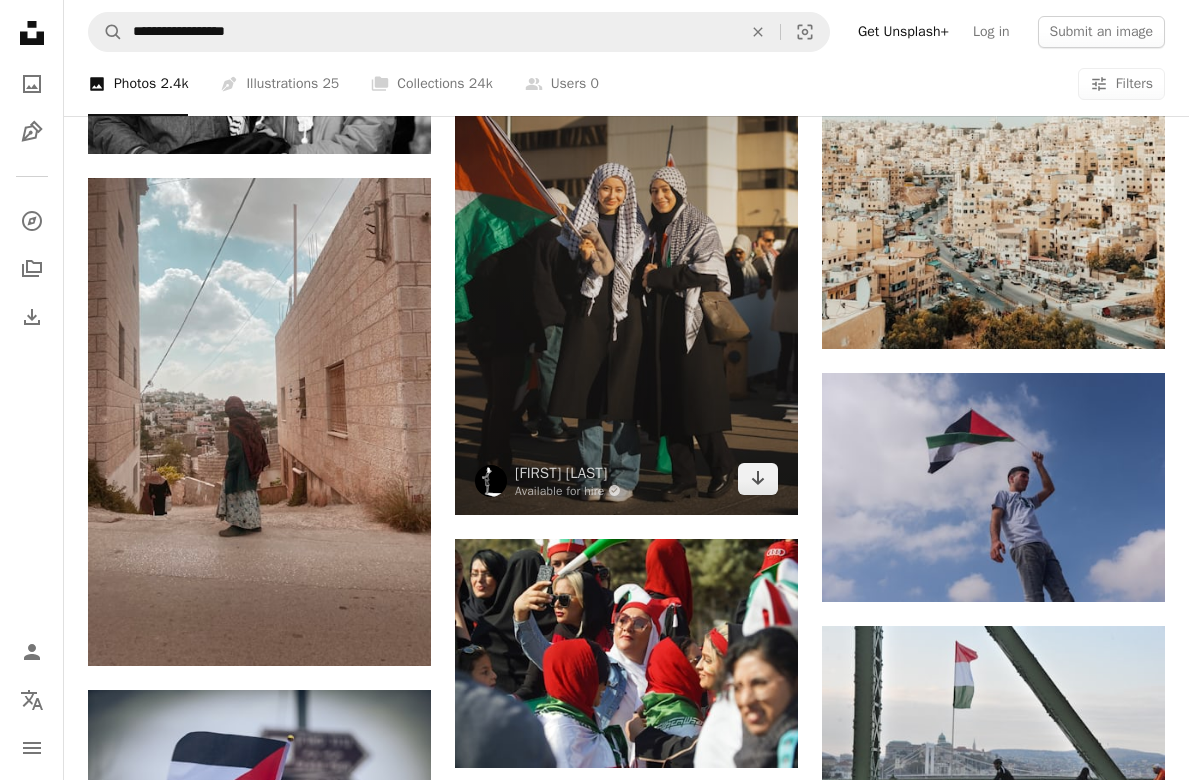 click at bounding box center (626, 257) 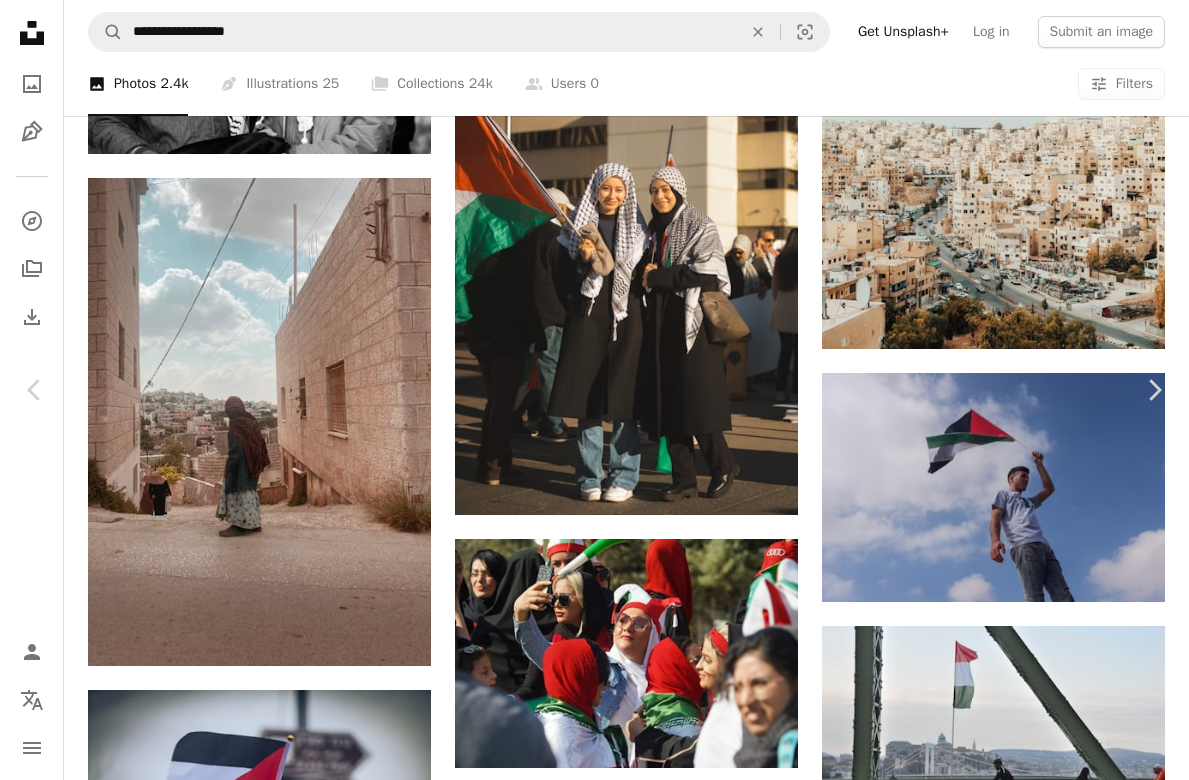 click on "An X shape" at bounding box center (20, 20) 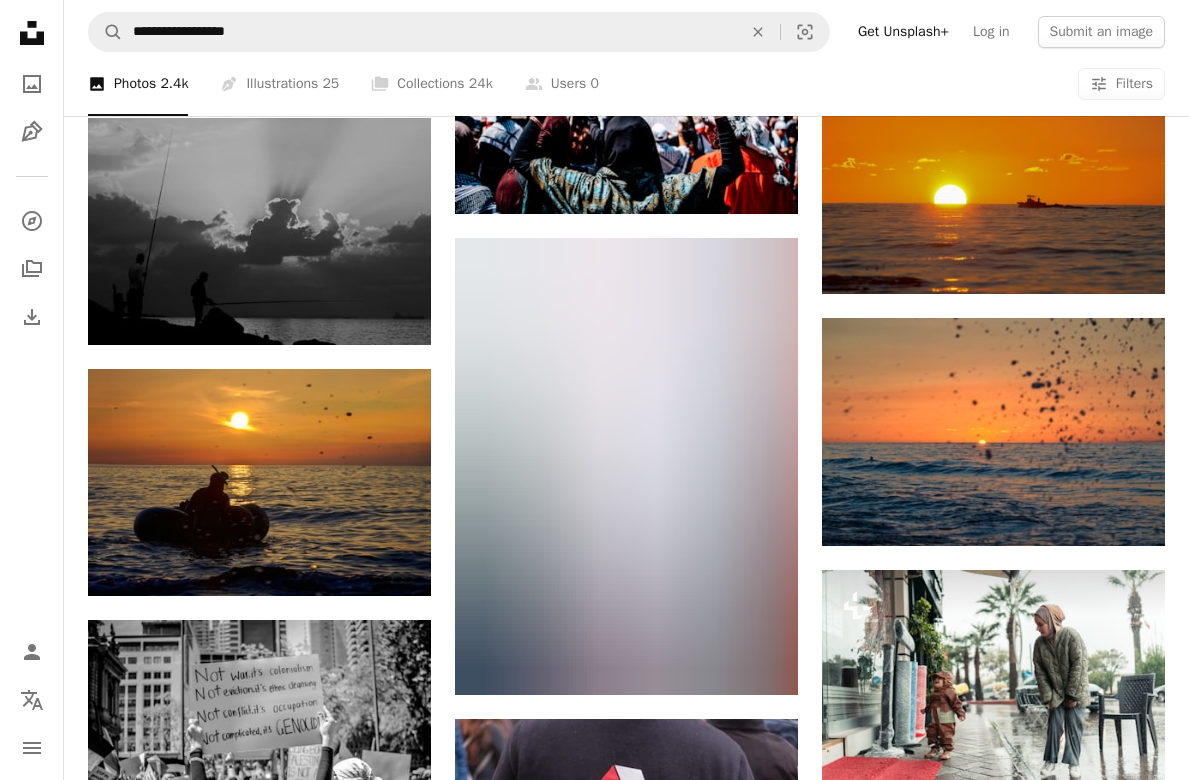 scroll, scrollTop: 4610, scrollLeft: 0, axis: vertical 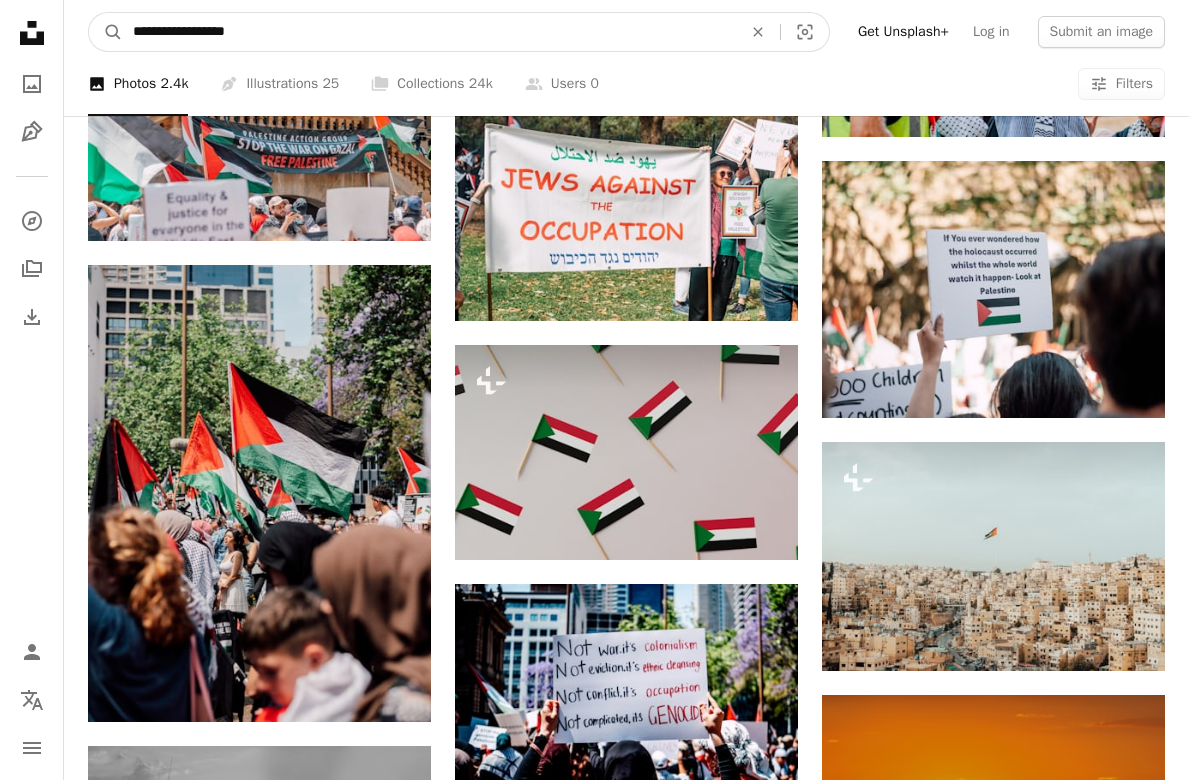 drag, startPoint x: 302, startPoint y: 26, endPoint x: 206, endPoint y: 30, distance: 96.0833 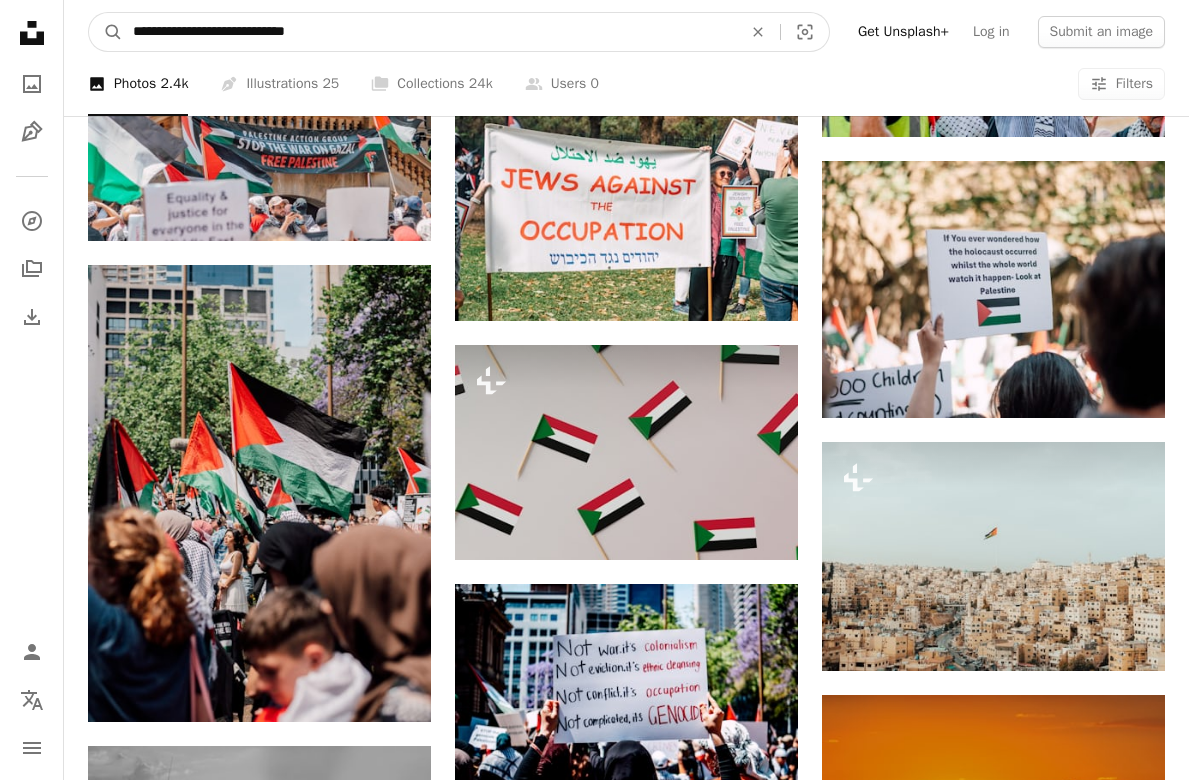type on "**********" 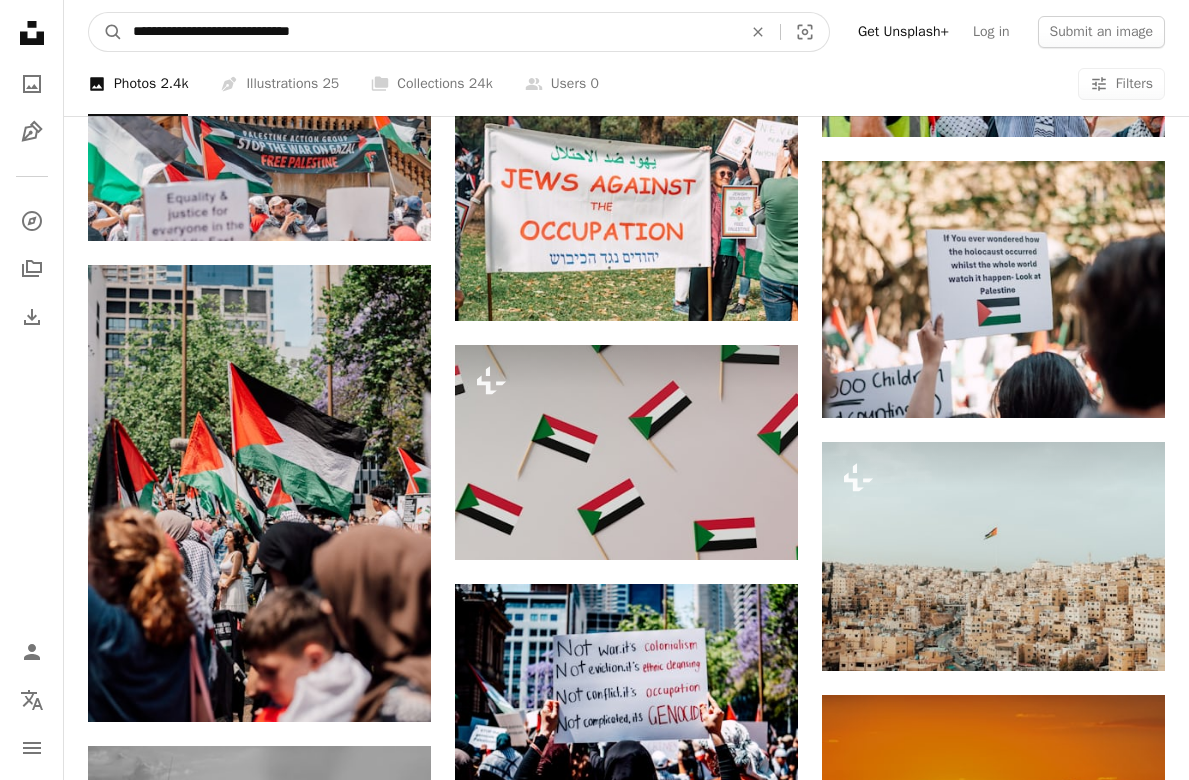 click on "A magnifying glass" at bounding box center (106, 32) 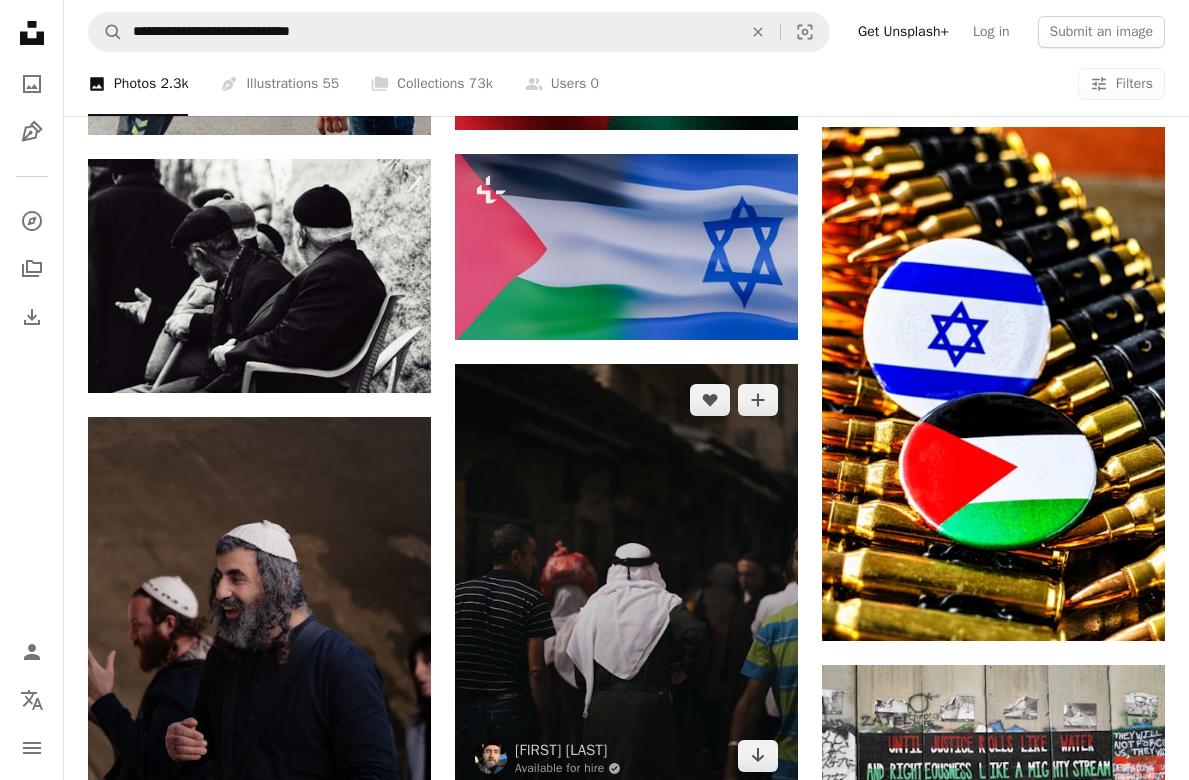 scroll, scrollTop: 876, scrollLeft: 0, axis: vertical 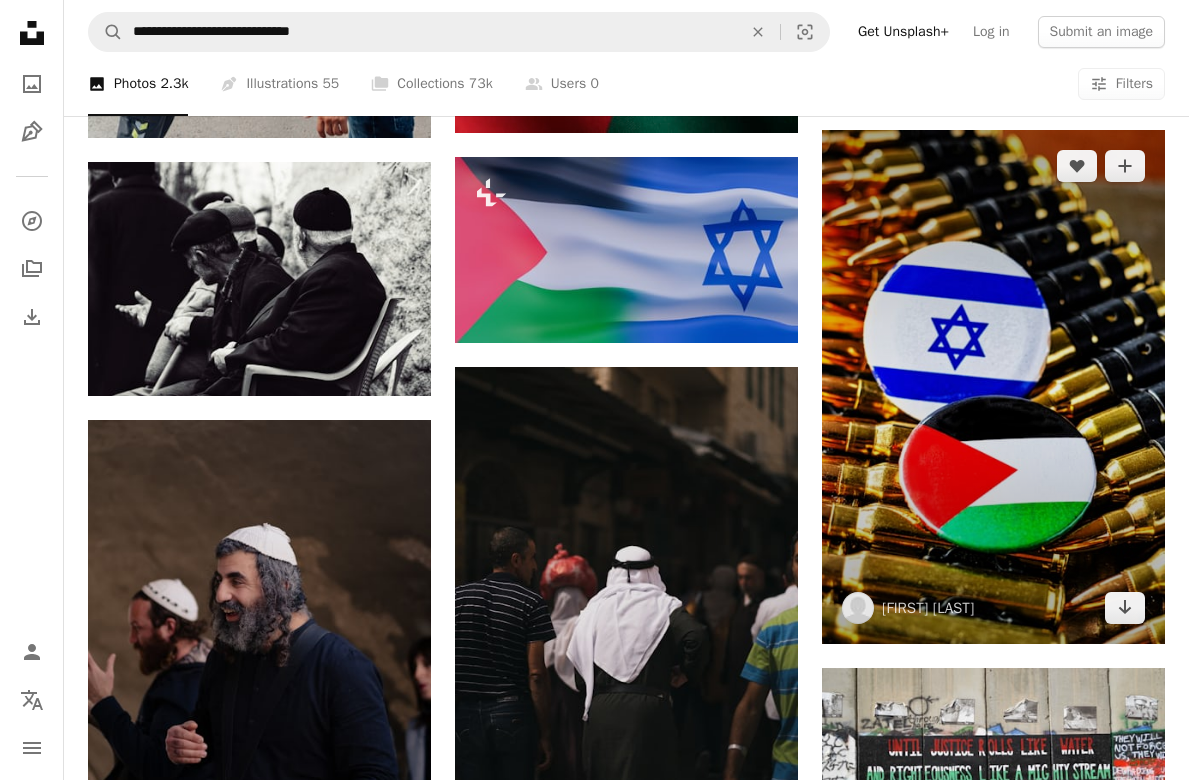click at bounding box center [993, 387] 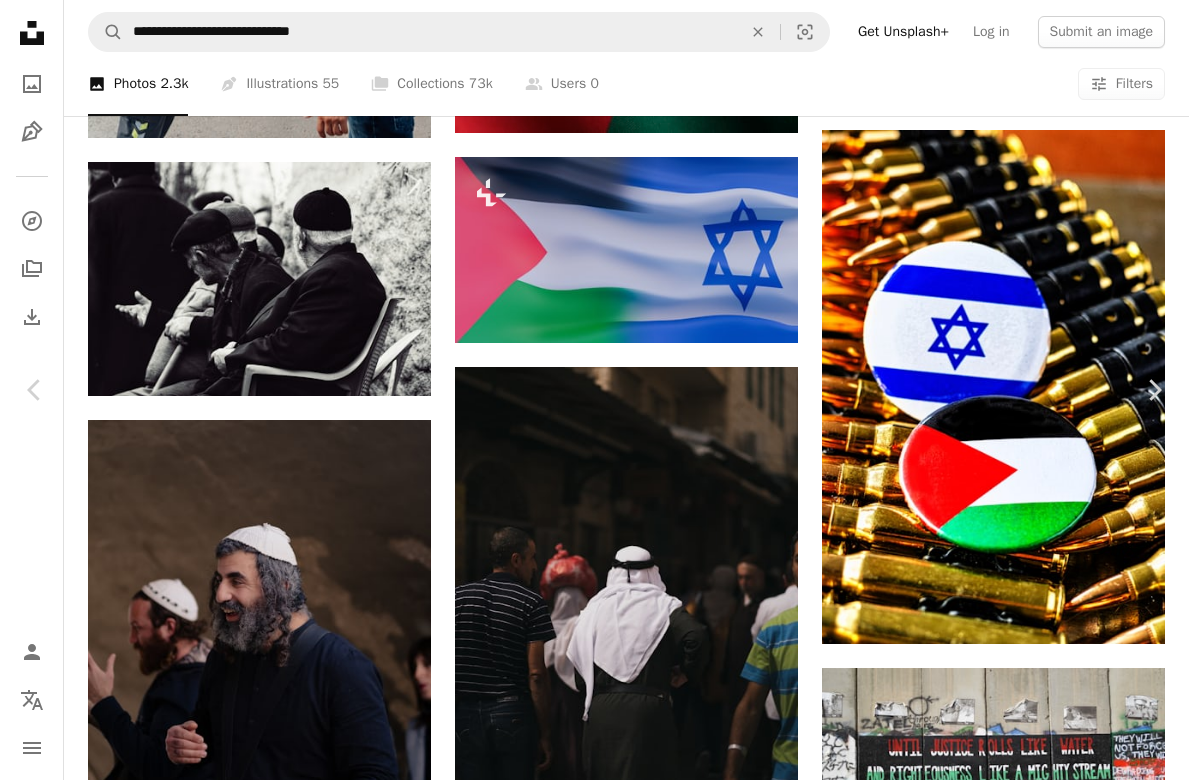 click on "Download free" at bounding box center [990, 3418] 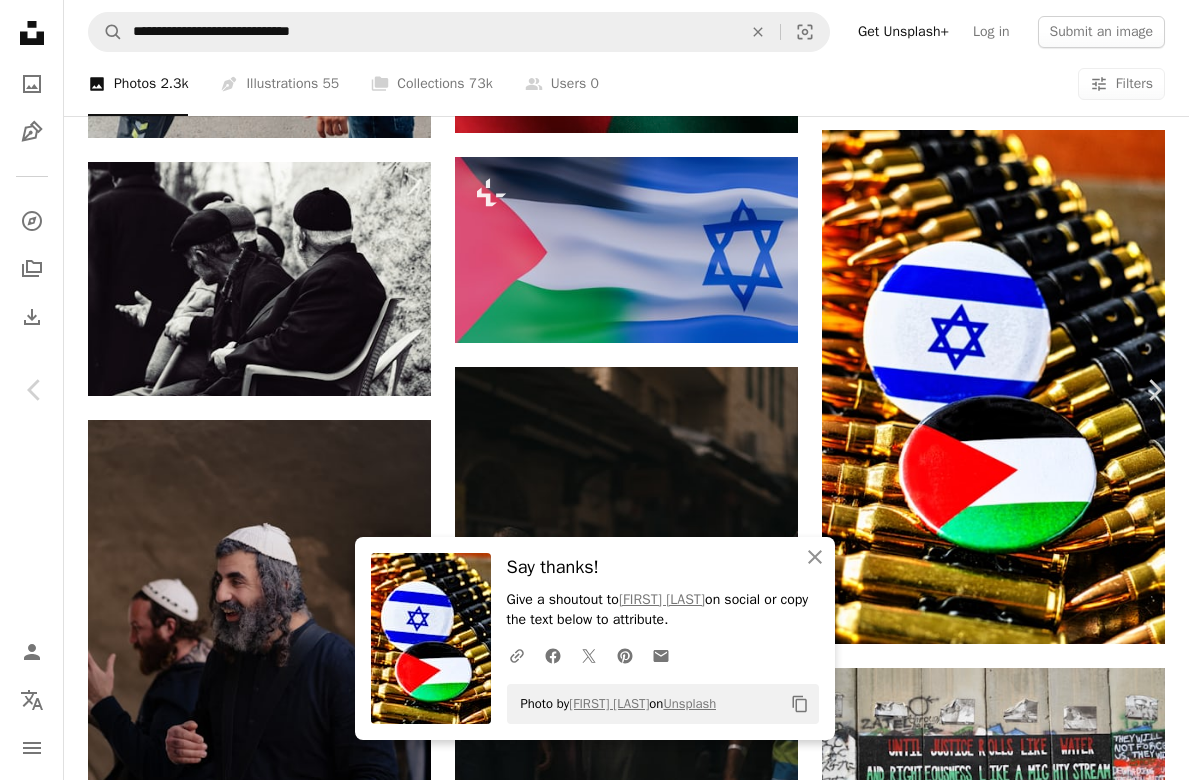 click on "An X shape" at bounding box center (20, 20) 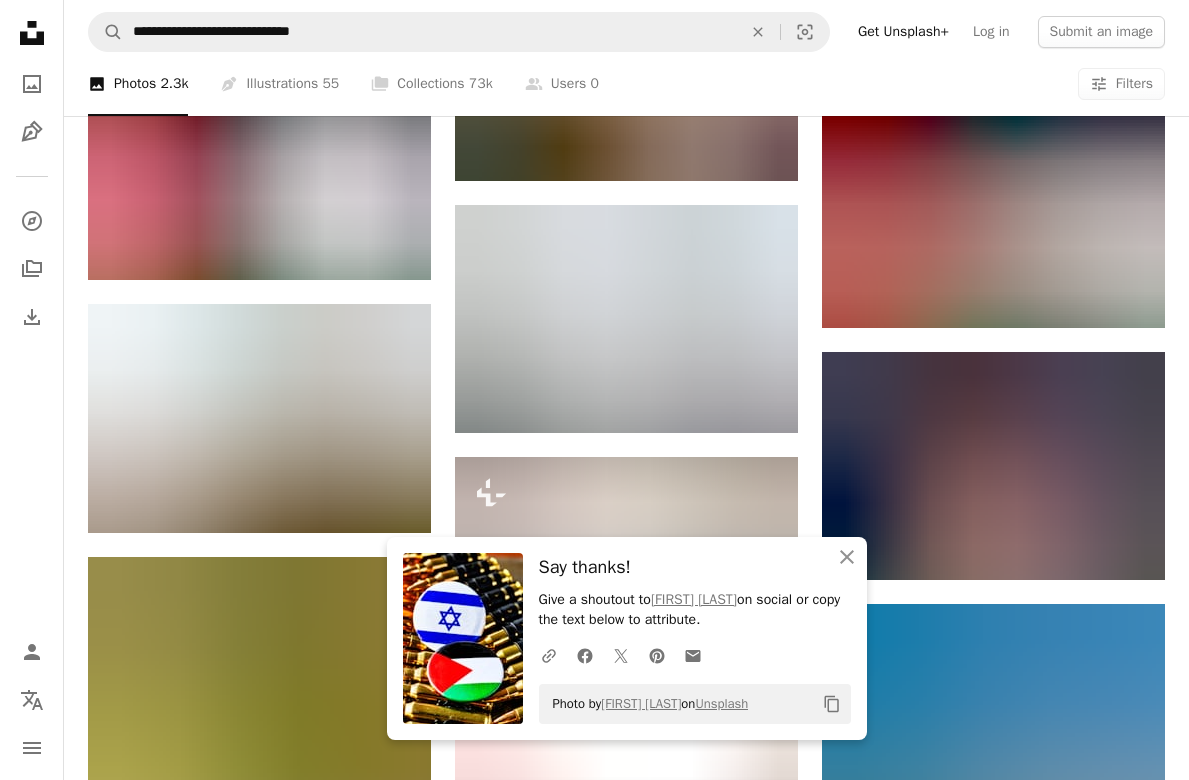scroll, scrollTop: 1763, scrollLeft: 0, axis: vertical 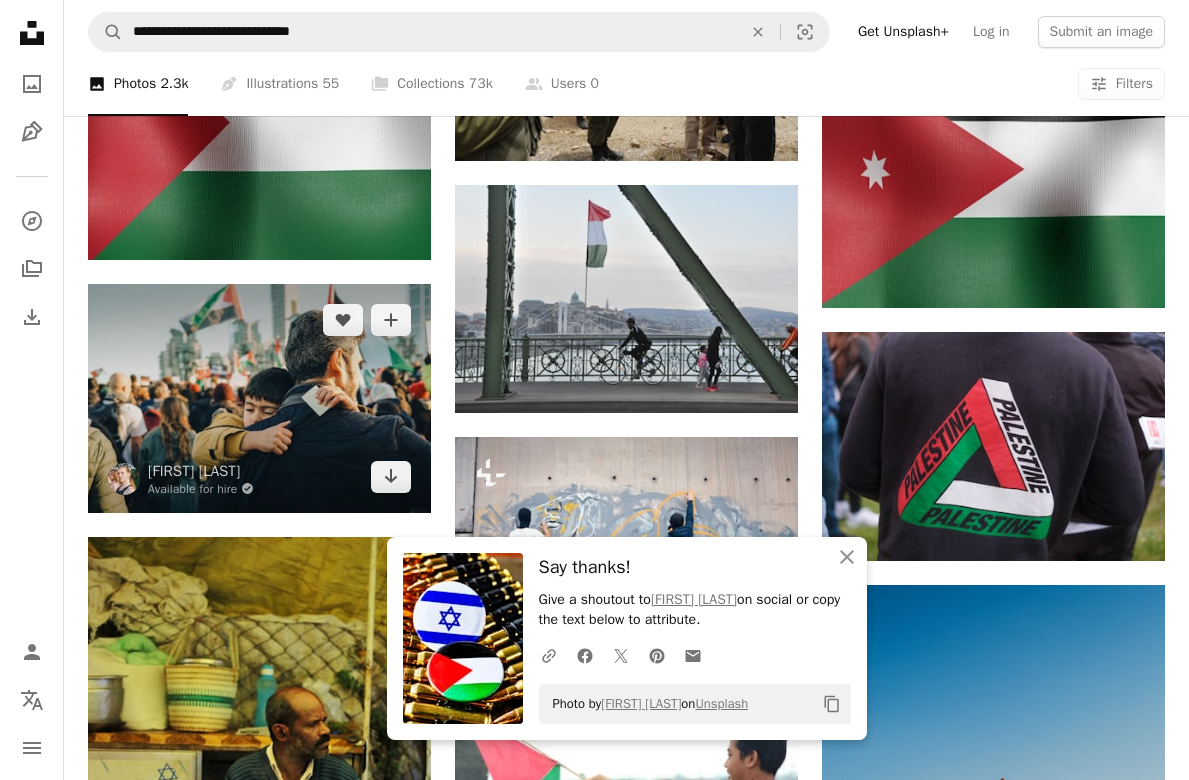 click at bounding box center [259, 398] 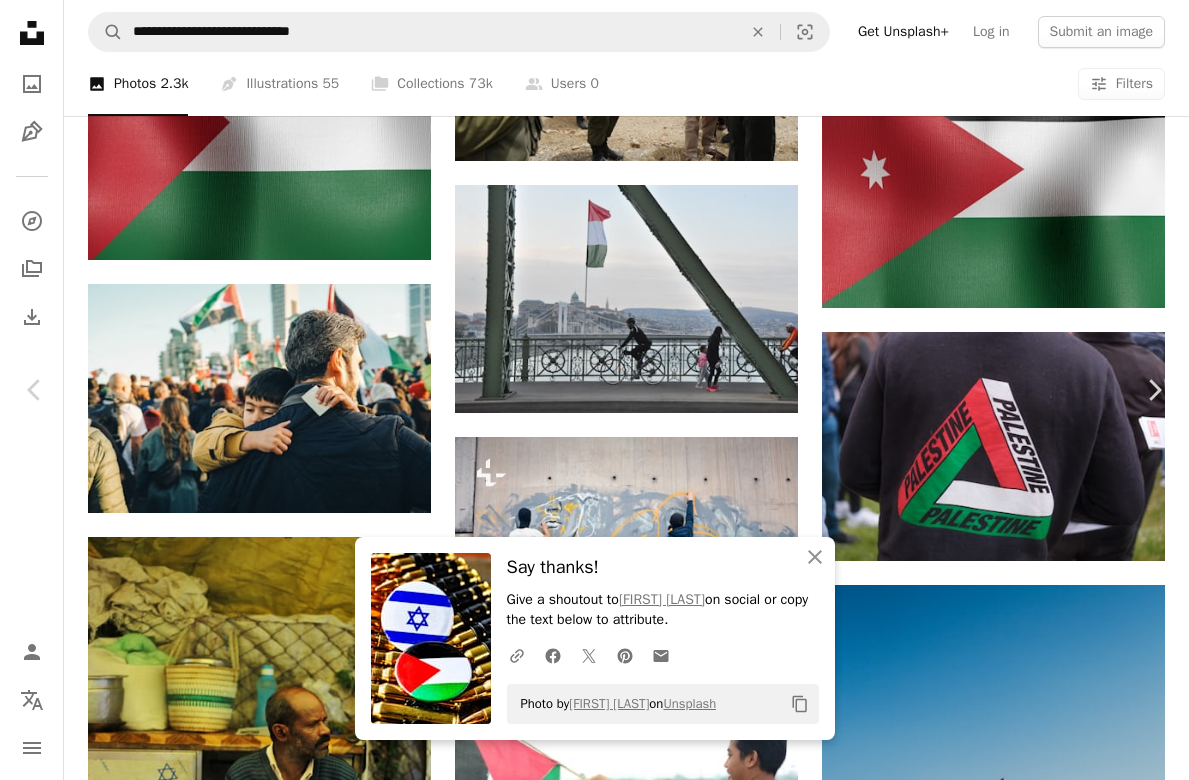 click on "Download free" at bounding box center (990, 4409) 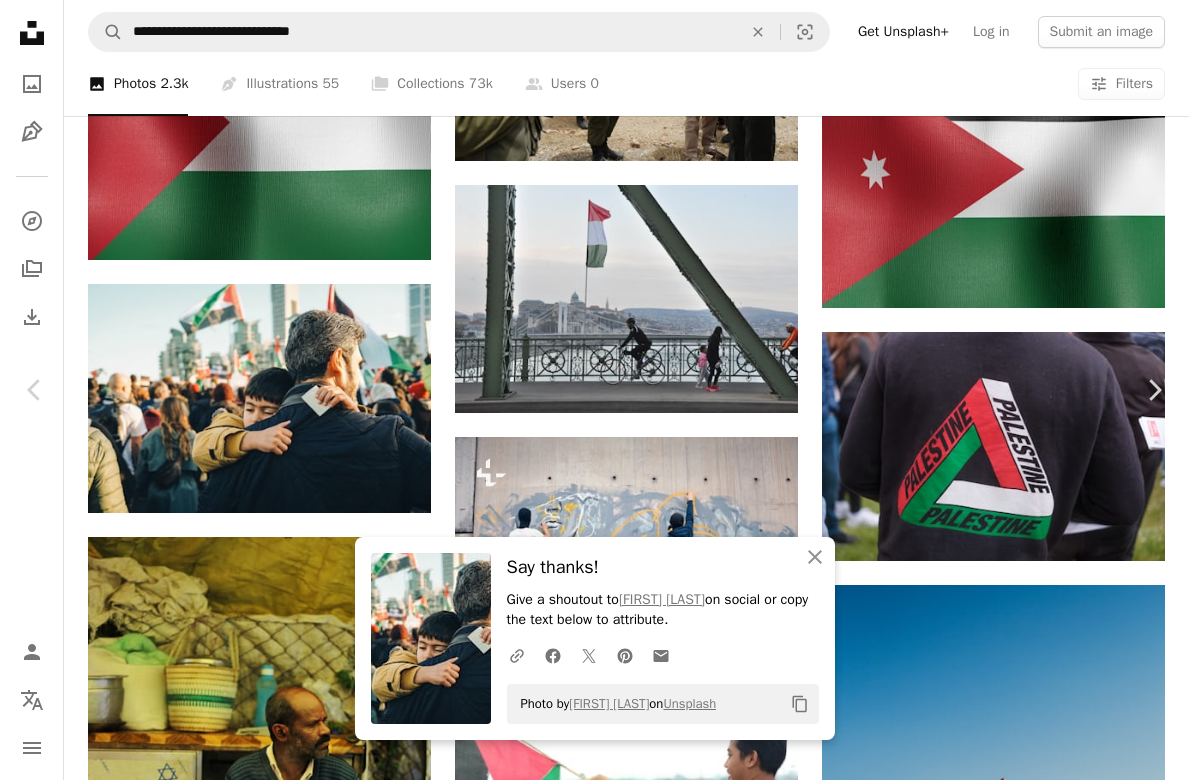 click on "An X shape" at bounding box center (20, 20) 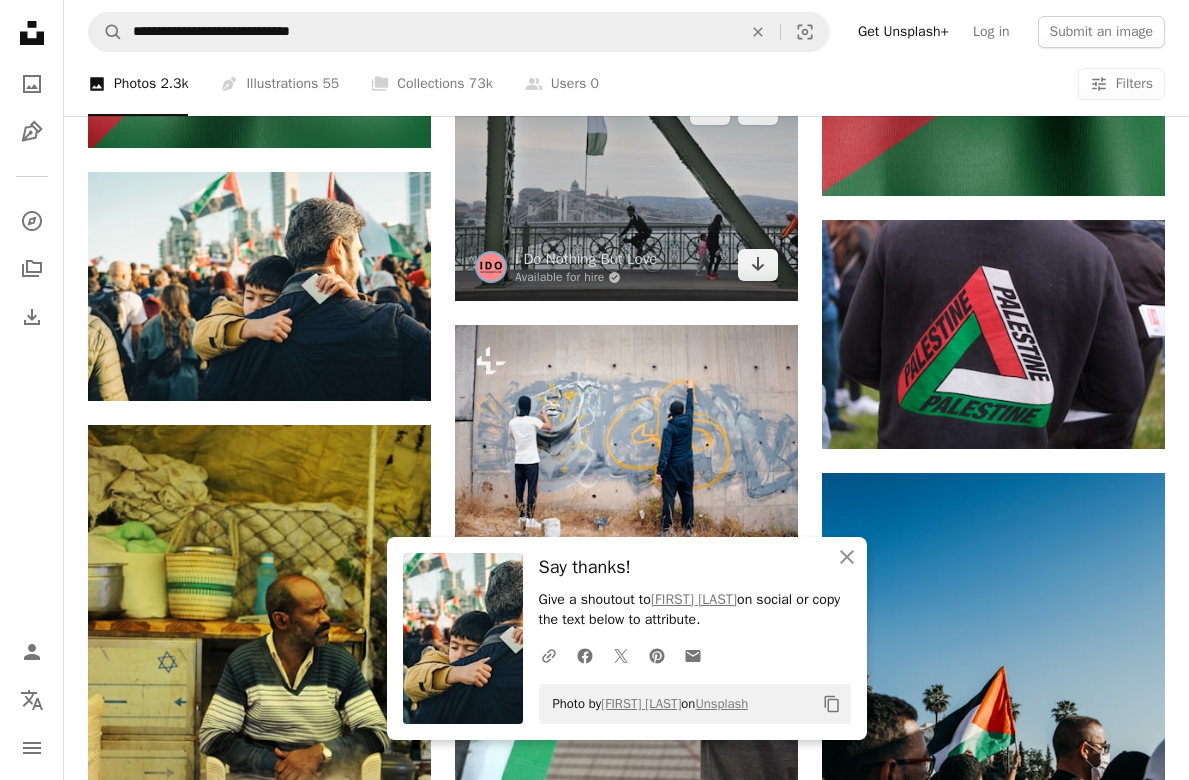 scroll, scrollTop: 1515, scrollLeft: 0, axis: vertical 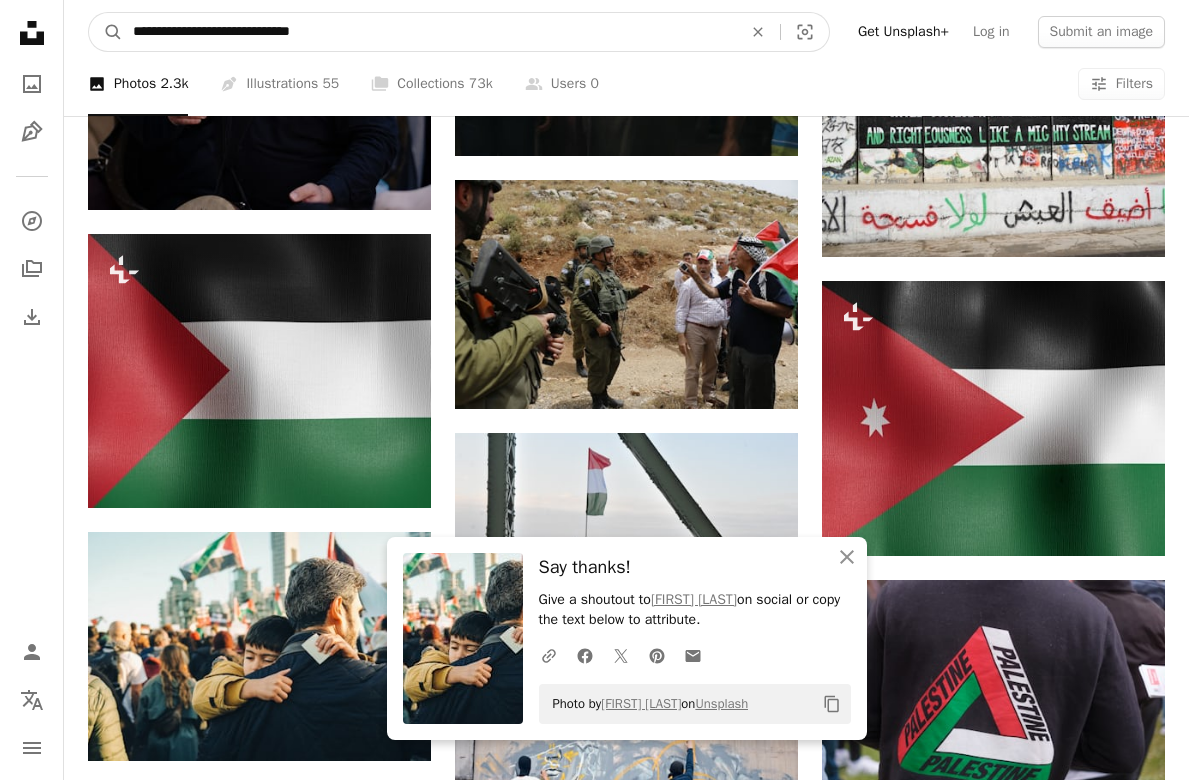 drag, startPoint x: 335, startPoint y: 29, endPoint x: -27, endPoint y: 7, distance: 362.66788 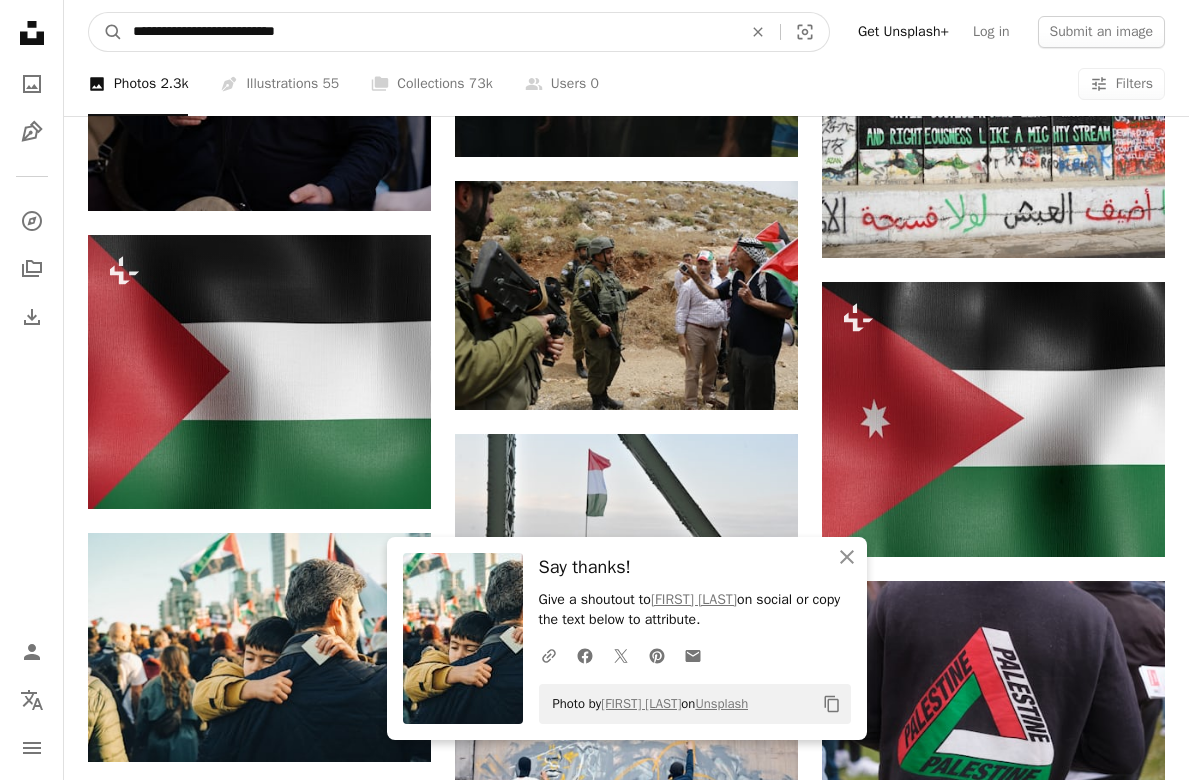 type on "**********" 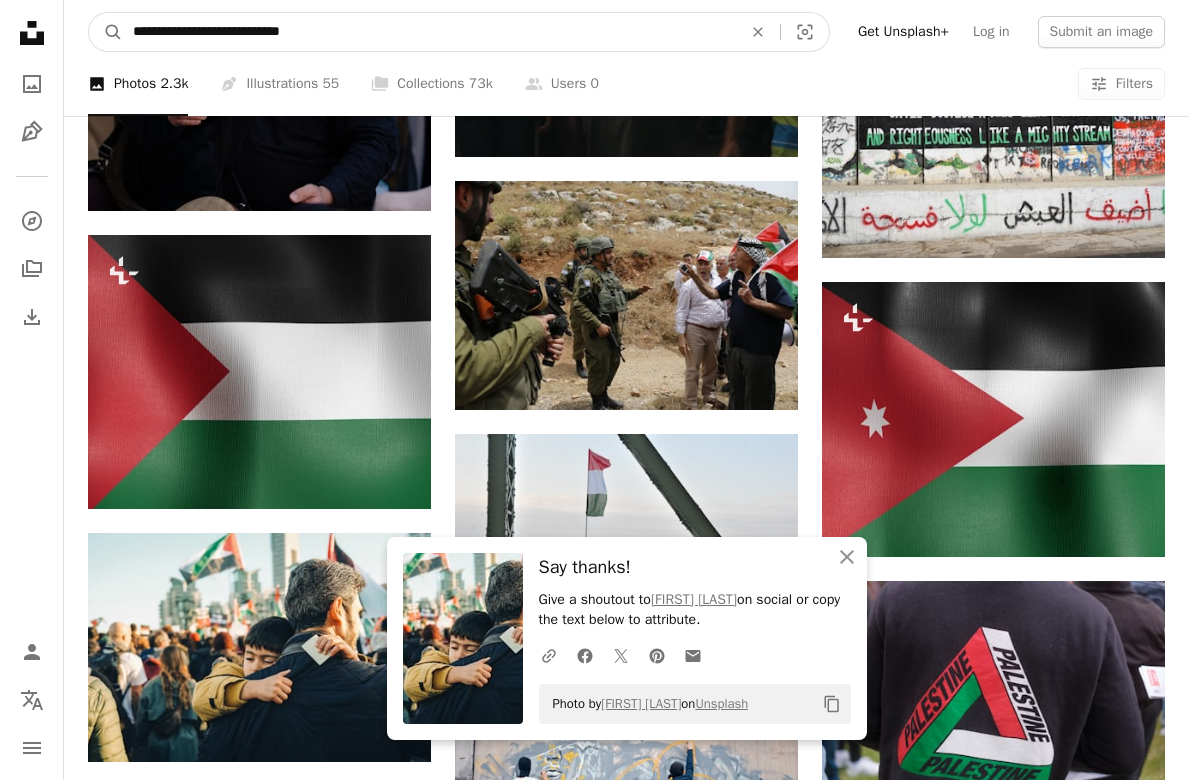 click on "A magnifying glass" at bounding box center [106, 32] 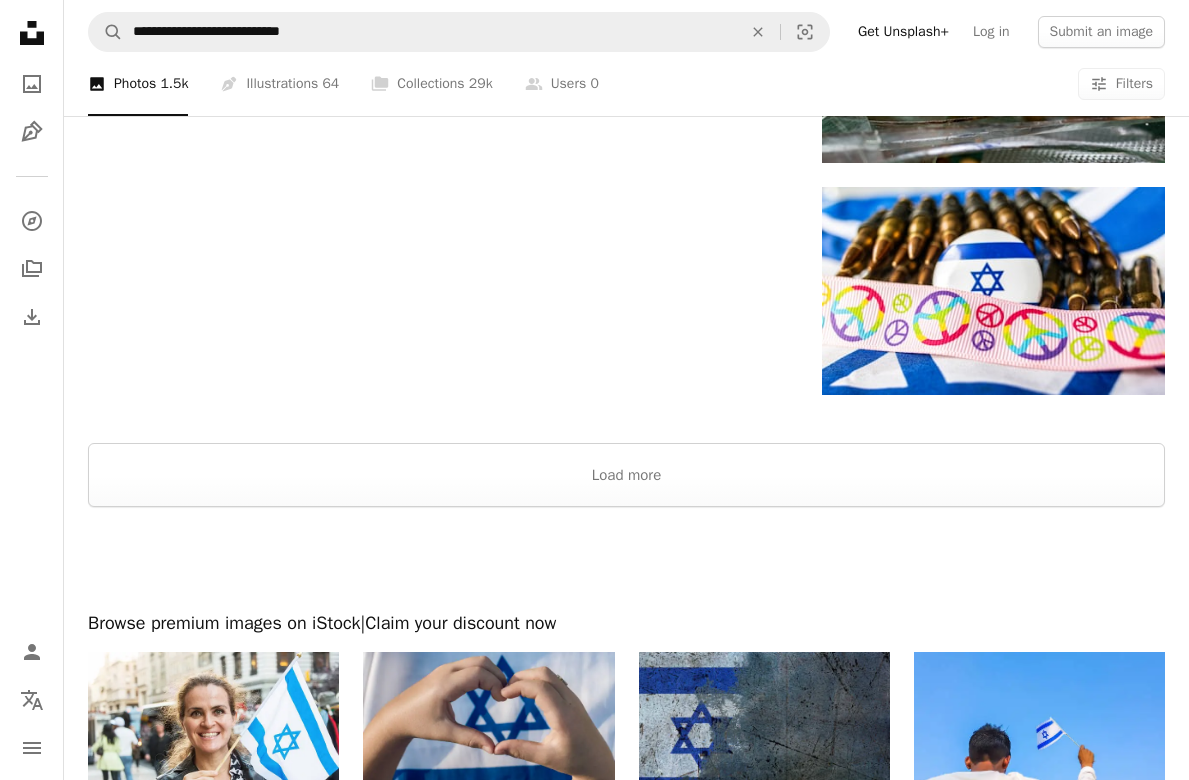 scroll, scrollTop: 2728, scrollLeft: 0, axis: vertical 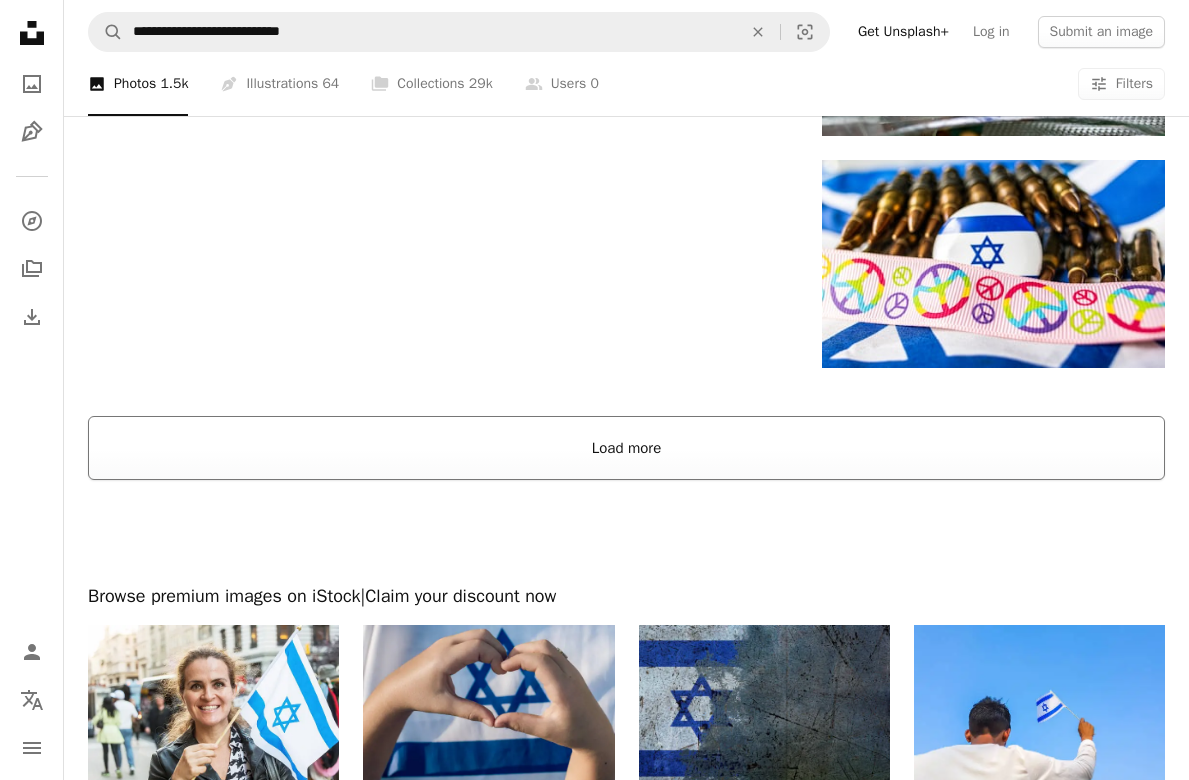 click on "Load more" at bounding box center [626, 448] 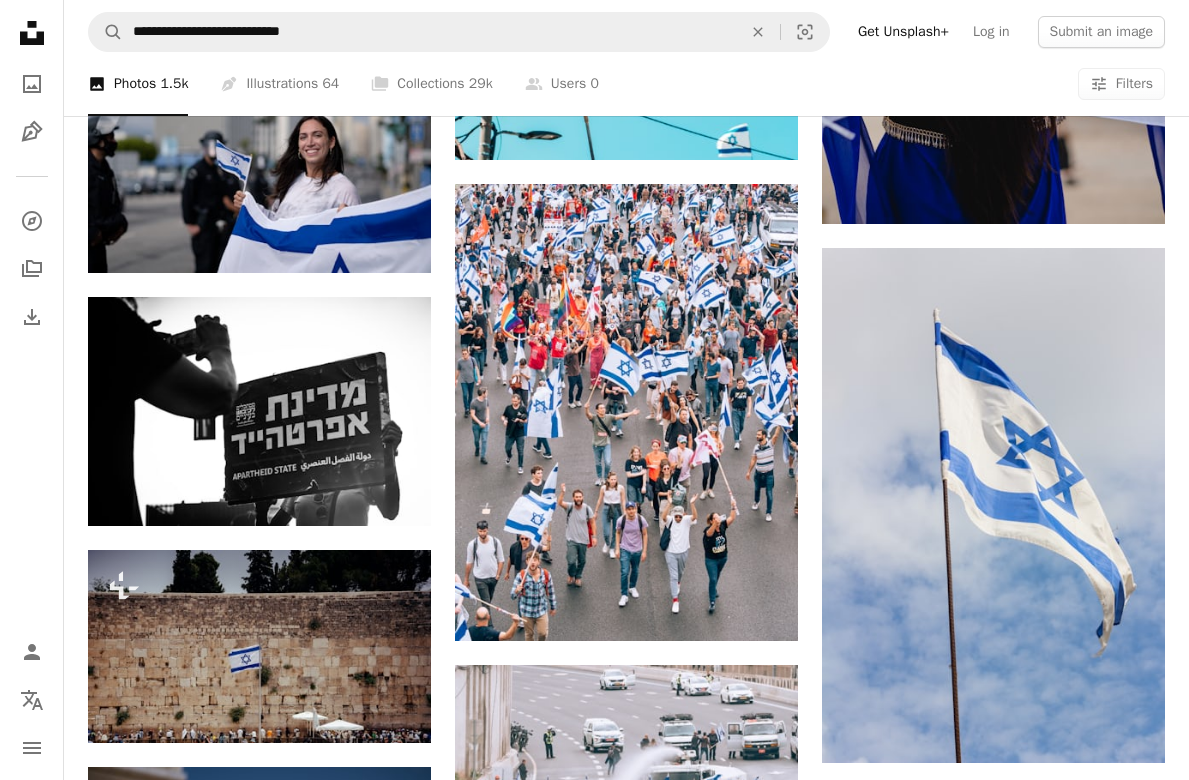 scroll, scrollTop: 5601, scrollLeft: 0, axis: vertical 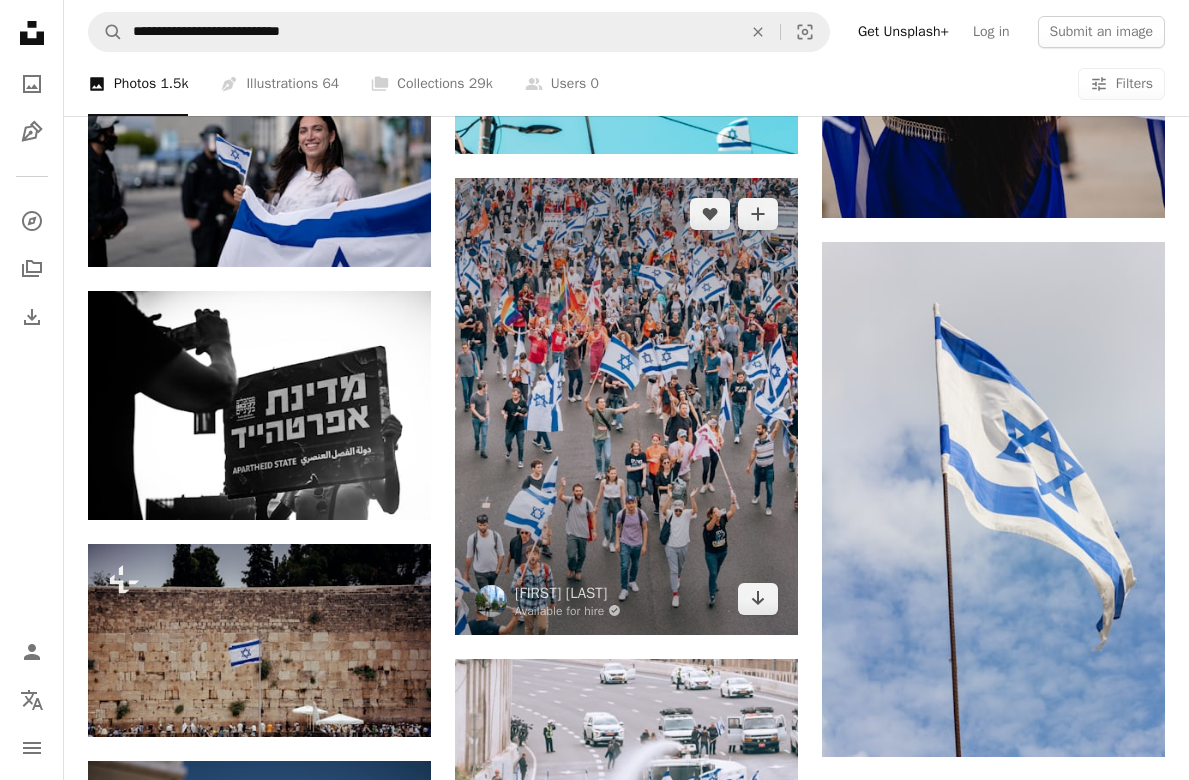 click at bounding box center (626, 406) 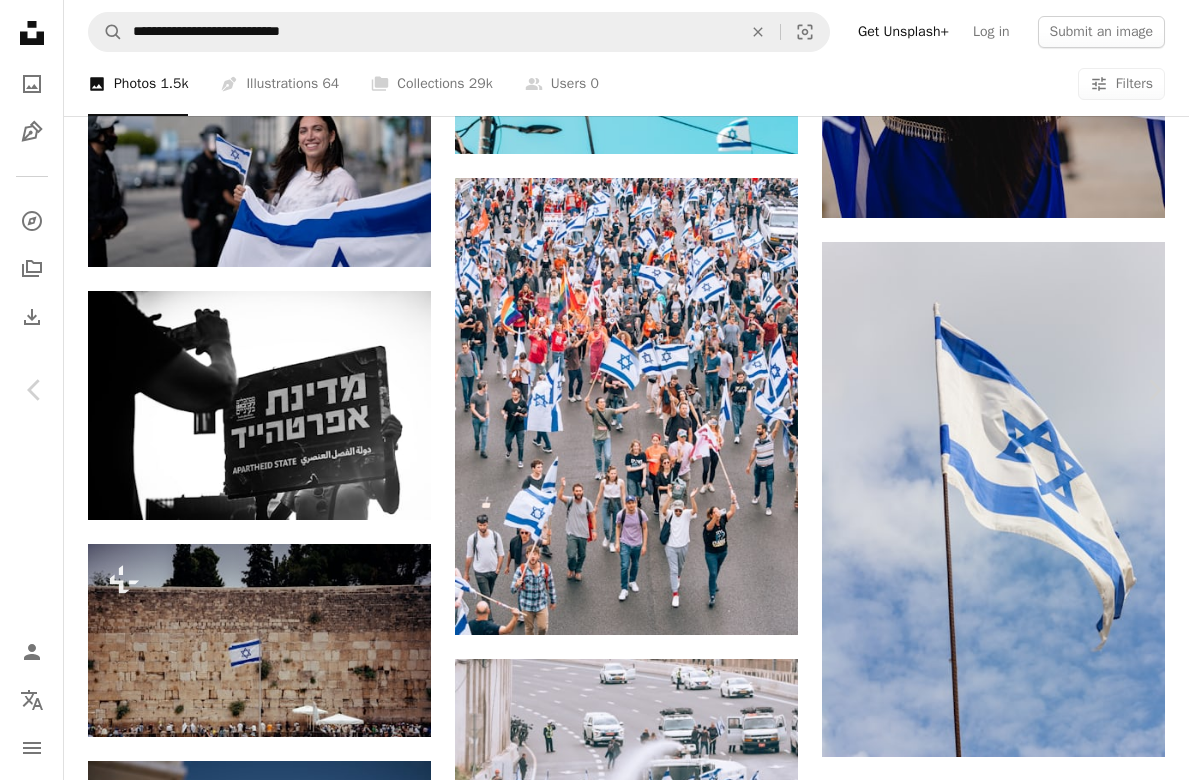 click on "An X shape" at bounding box center (20, 20) 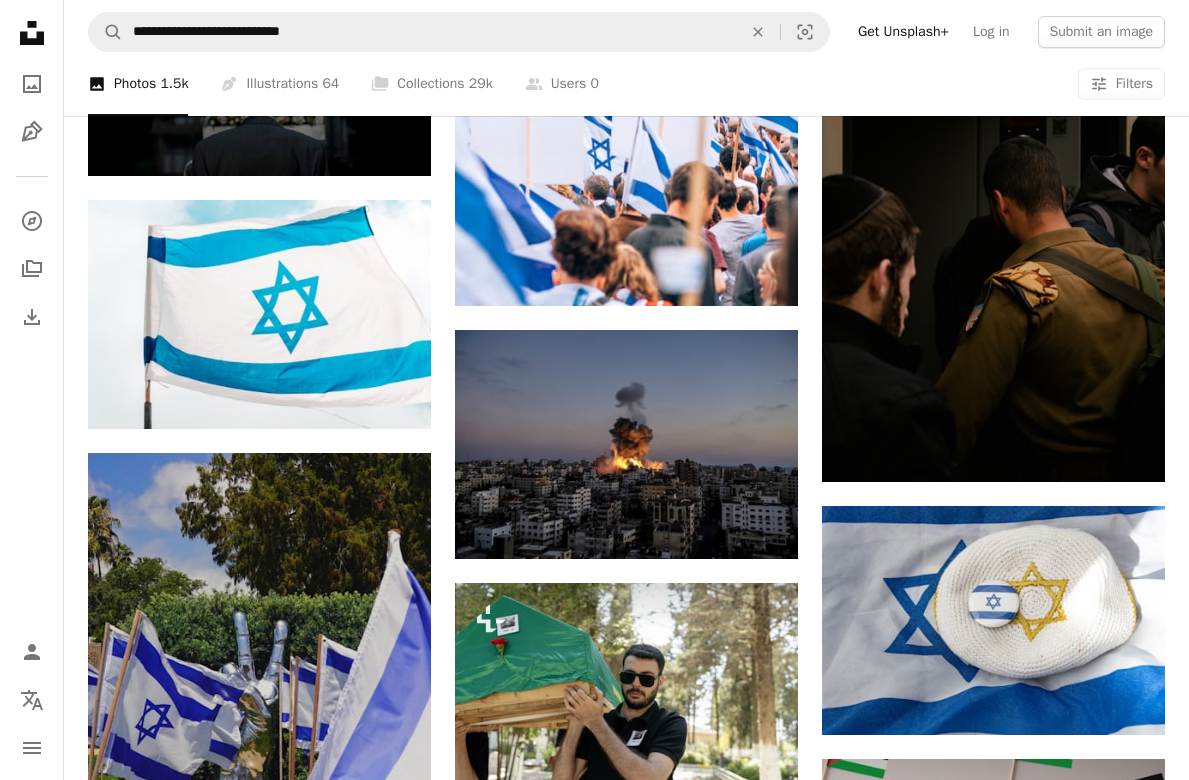 scroll, scrollTop: 8952, scrollLeft: 0, axis: vertical 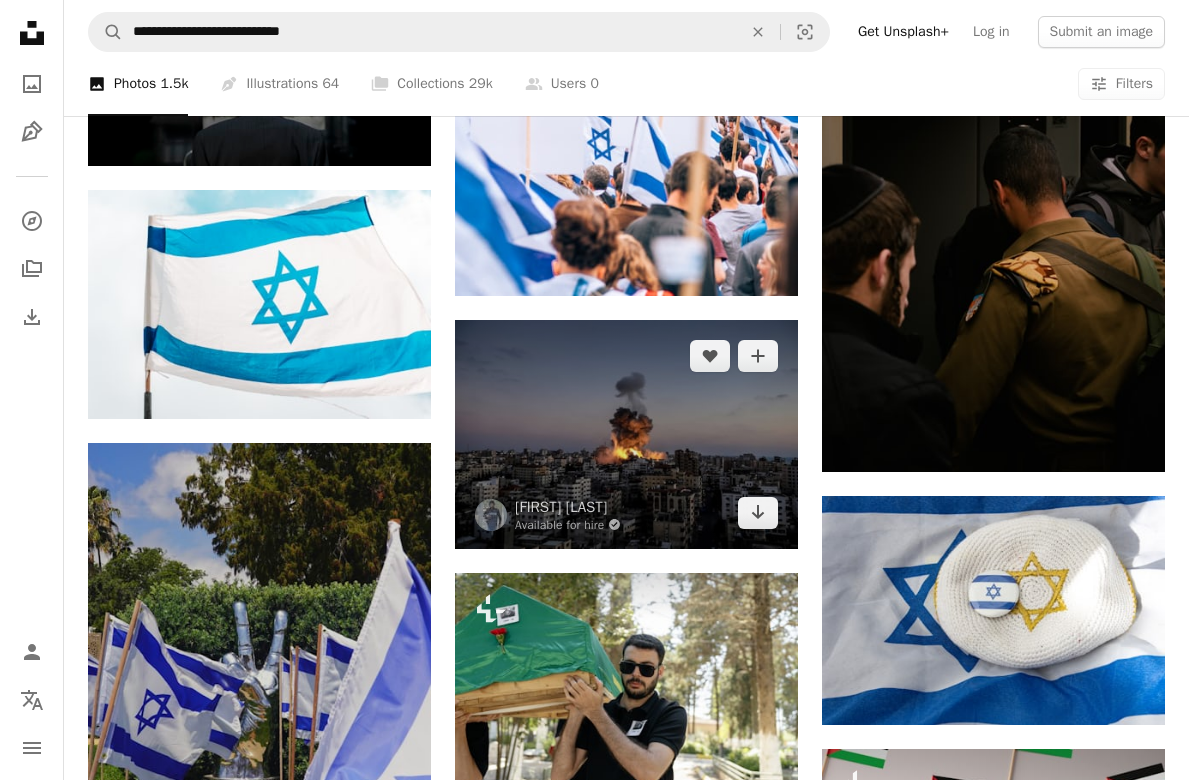 click at bounding box center (626, 434) 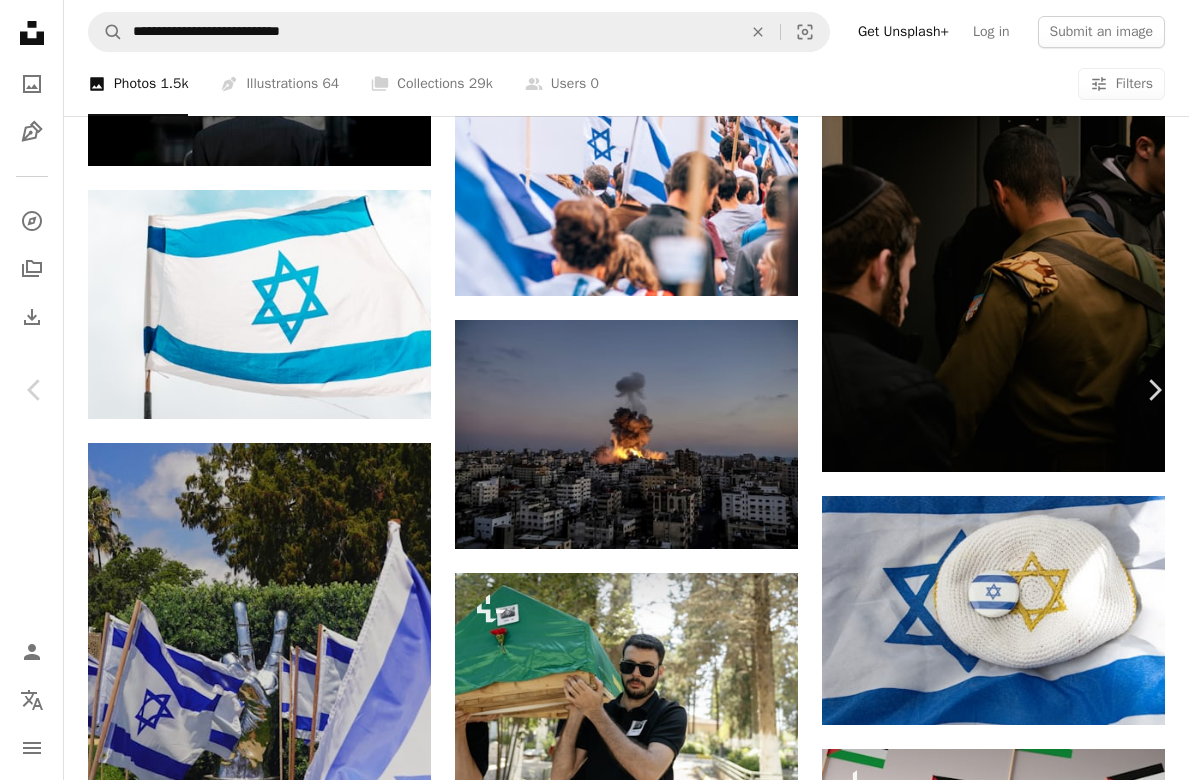 click on "Download free" at bounding box center [990, 5040] 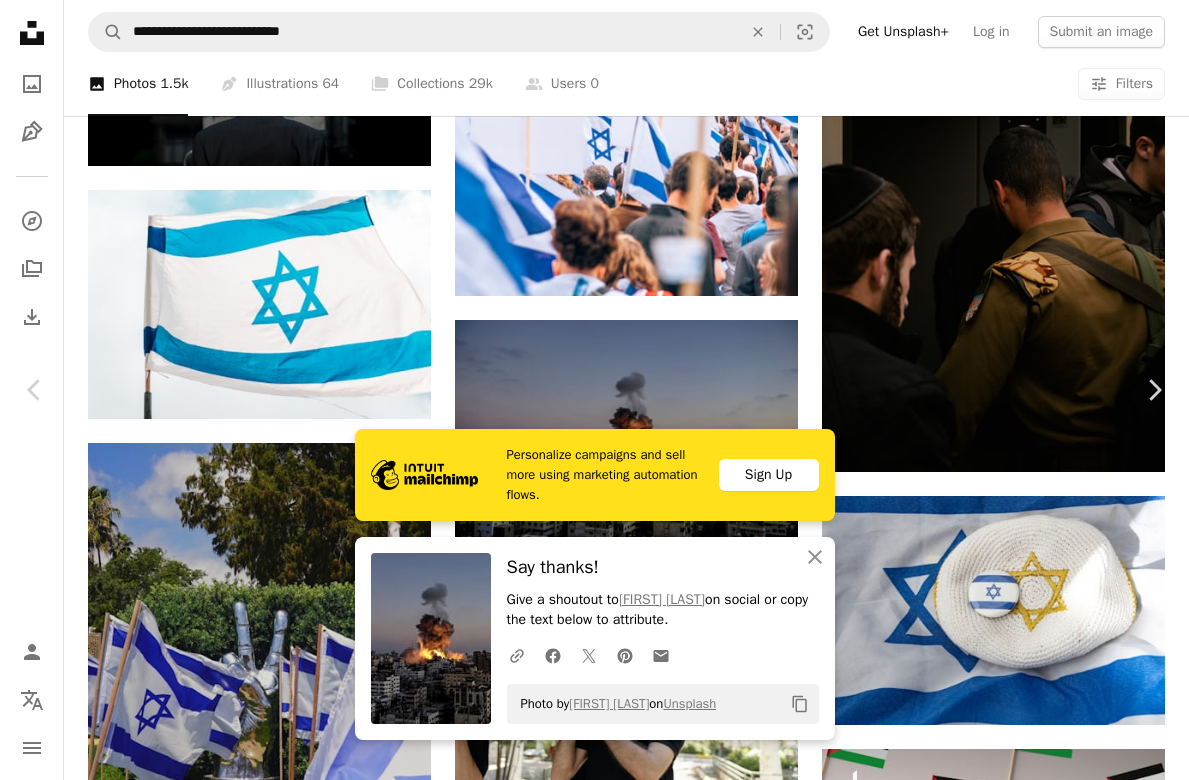 click on "An X shape" at bounding box center [20, 20] 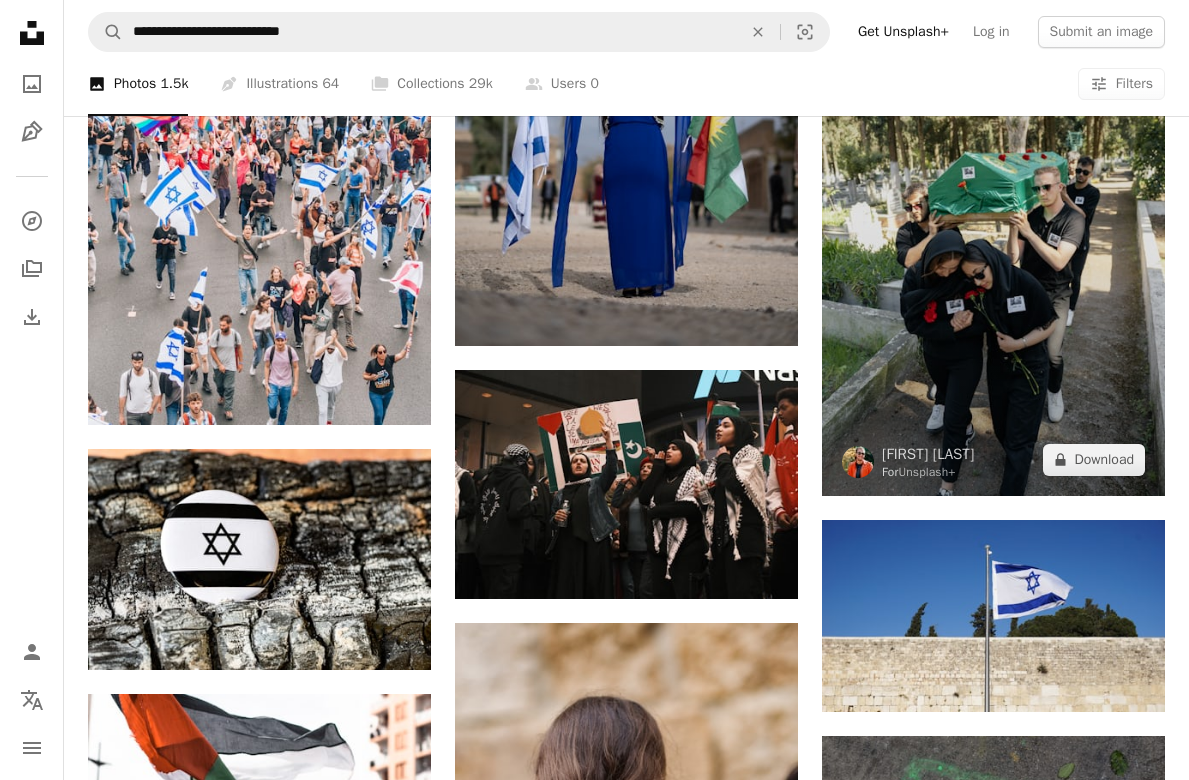 scroll, scrollTop: 15033, scrollLeft: 0, axis: vertical 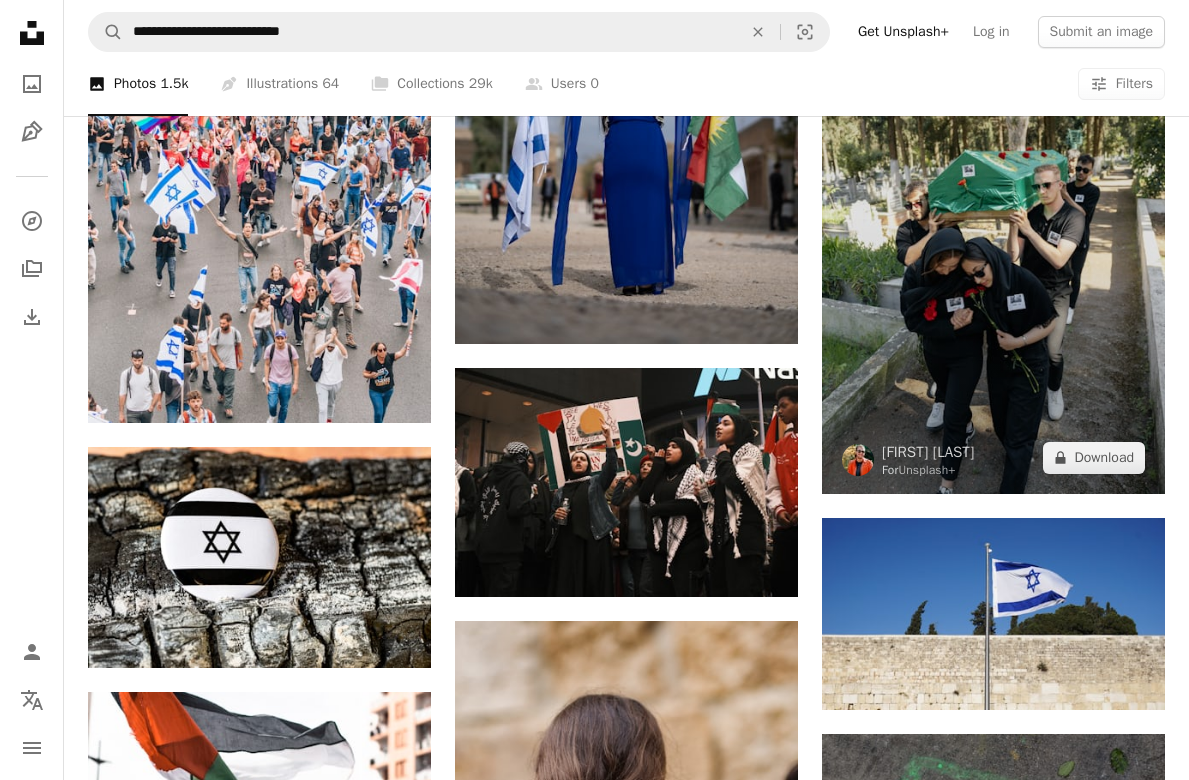 click at bounding box center (993, 236) 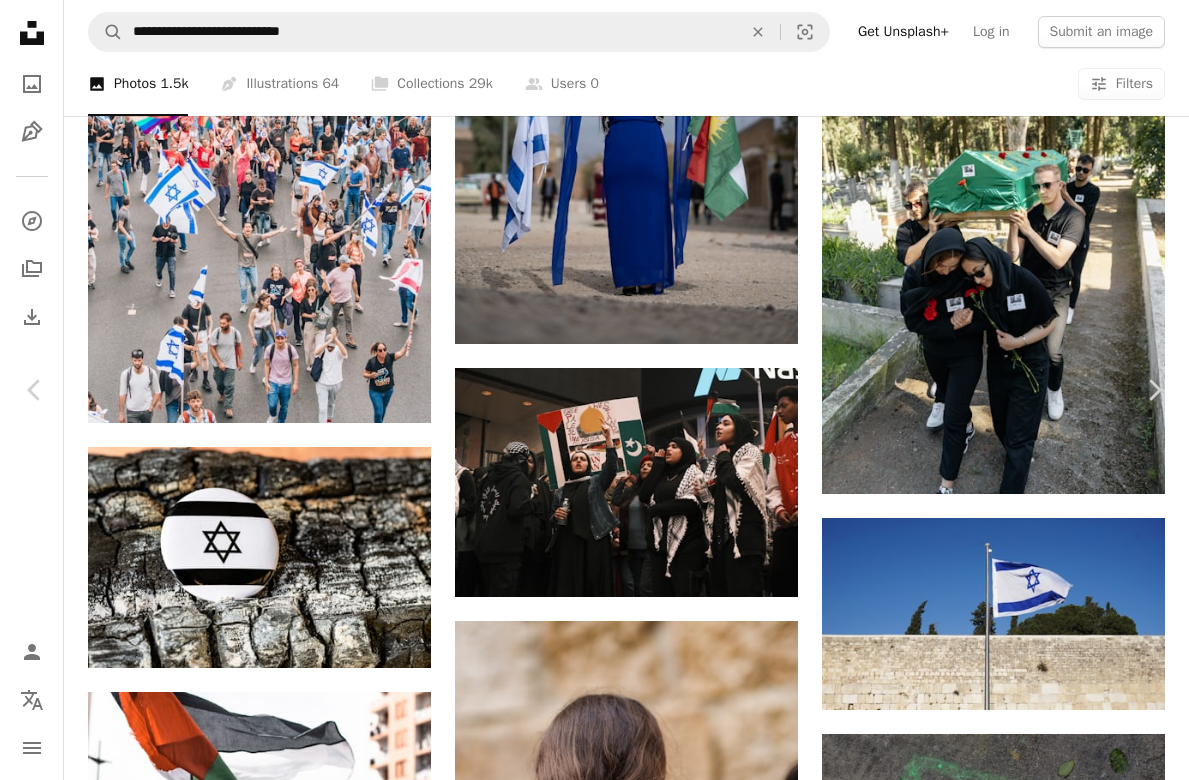 click on "An X shape" at bounding box center (20, 20) 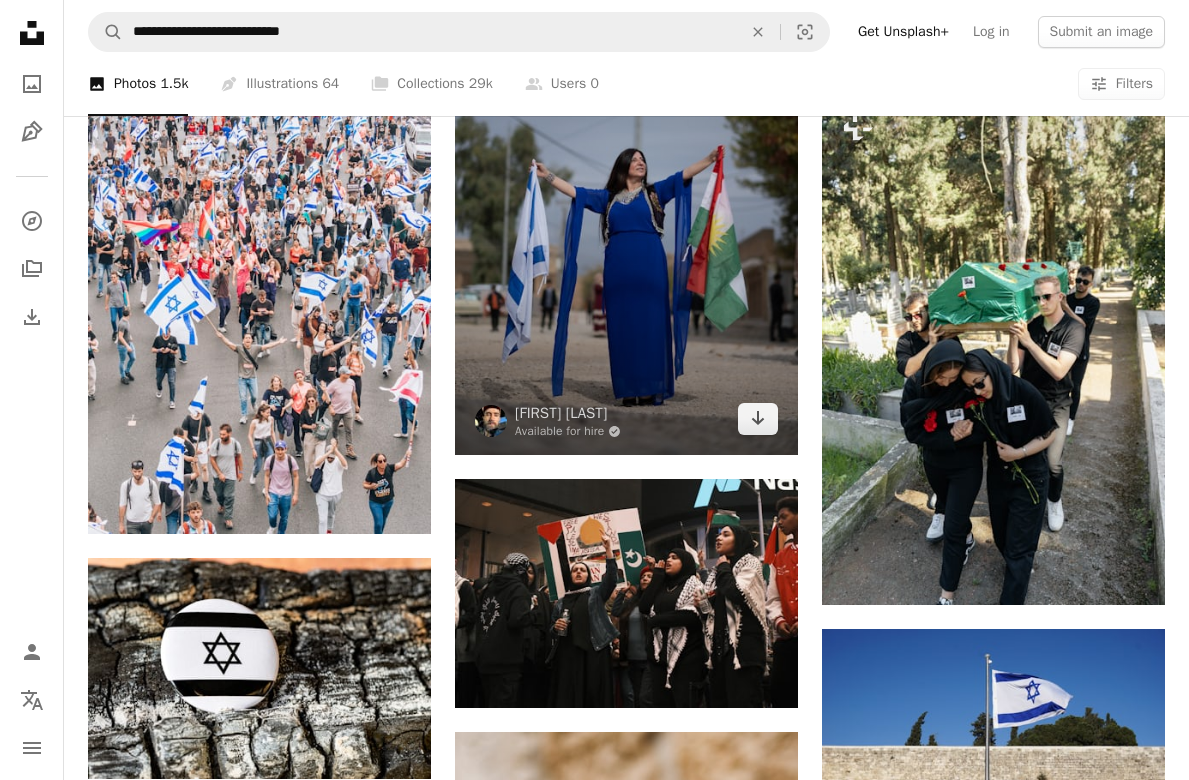 scroll, scrollTop: 14555, scrollLeft: 0, axis: vertical 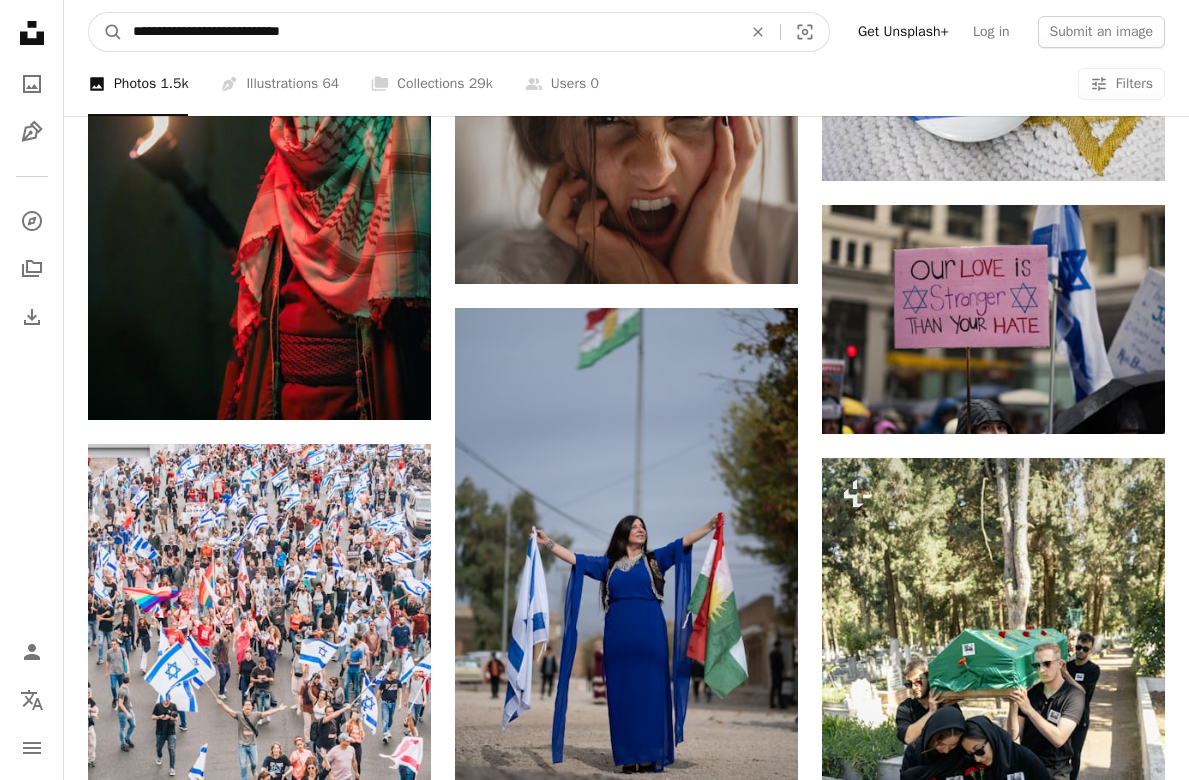 drag, startPoint x: 351, startPoint y: 38, endPoint x: 46, endPoint y: 9, distance: 306.37558 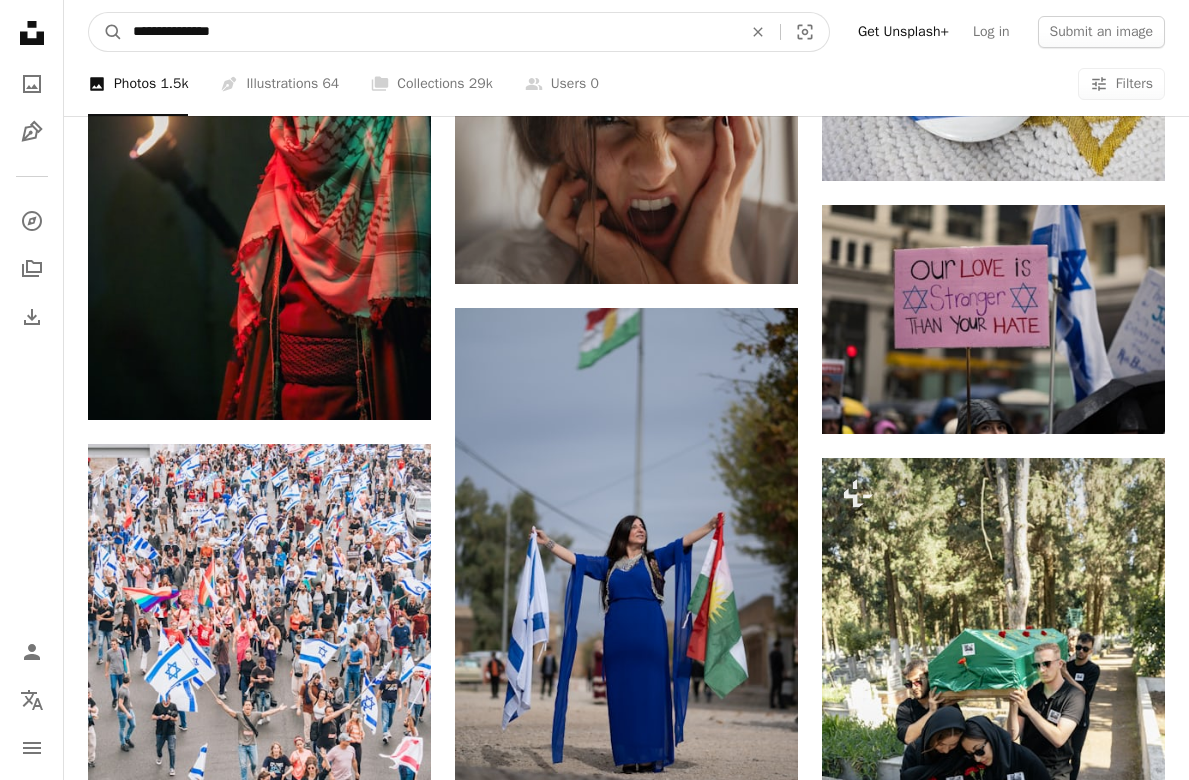 type on "**********" 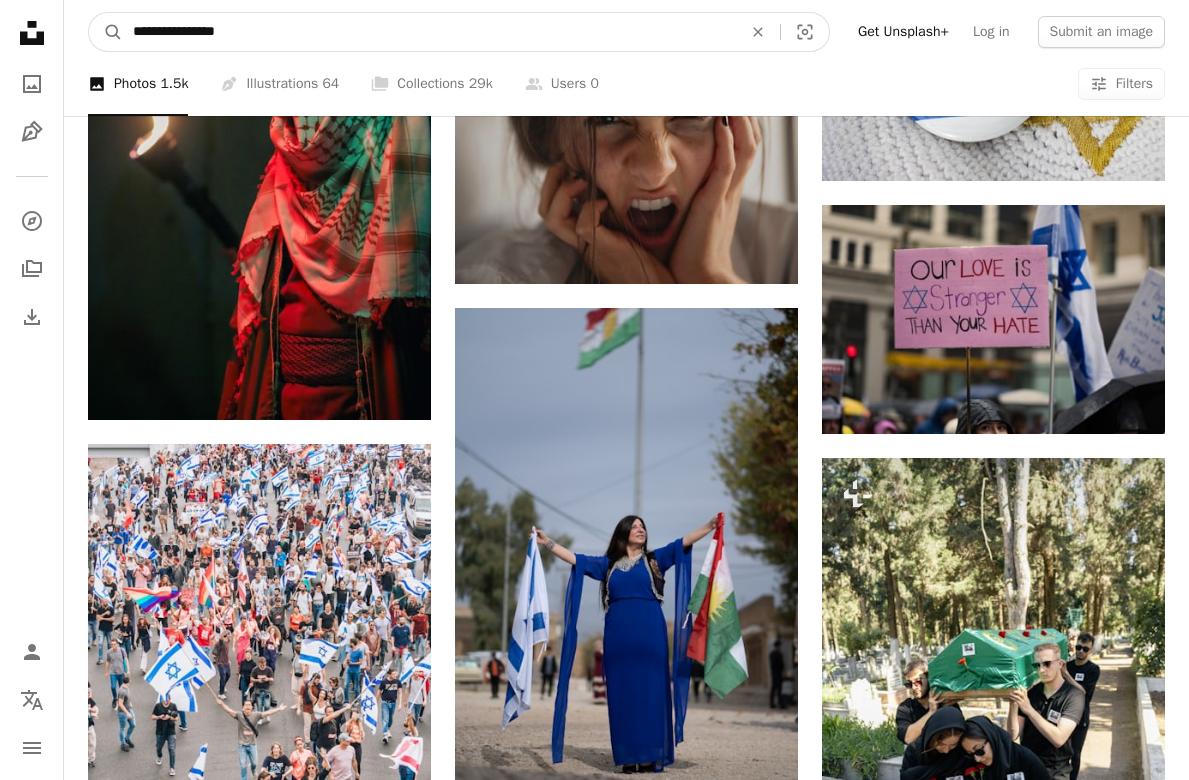 click on "A magnifying glass" at bounding box center (106, 32) 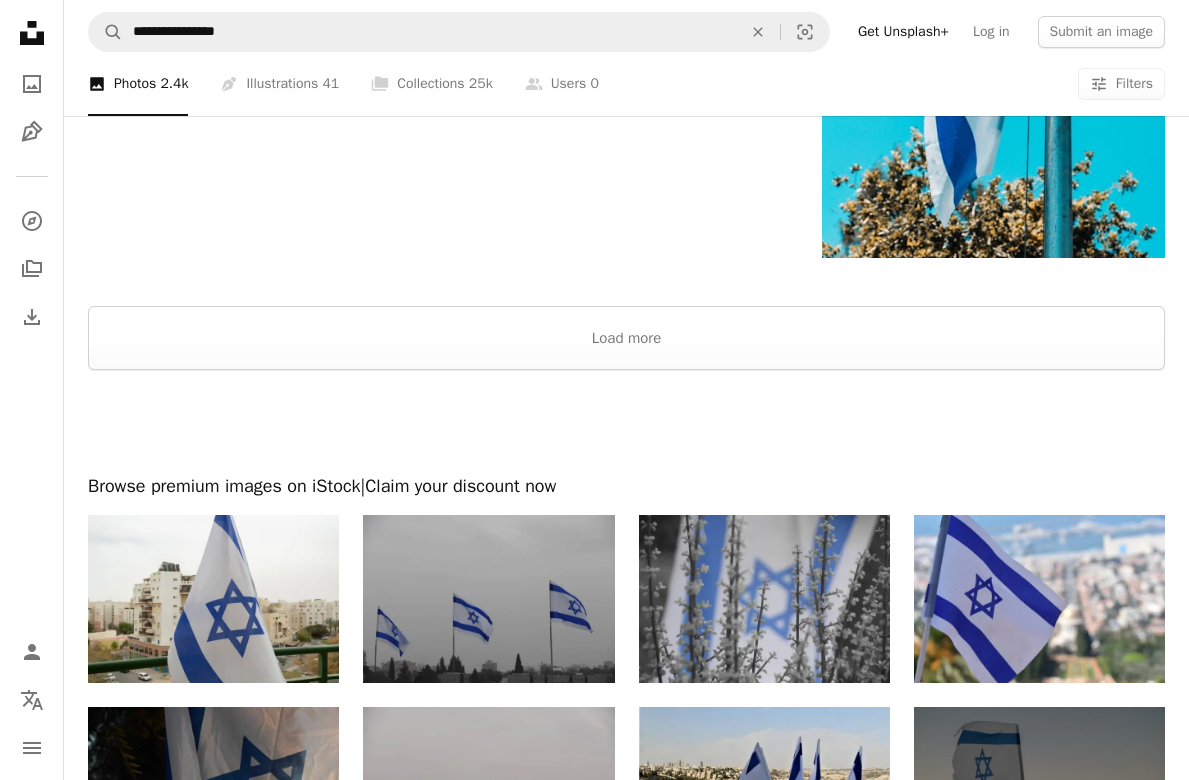 scroll, scrollTop: 2888, scrollLeft: 0, axis: vertical 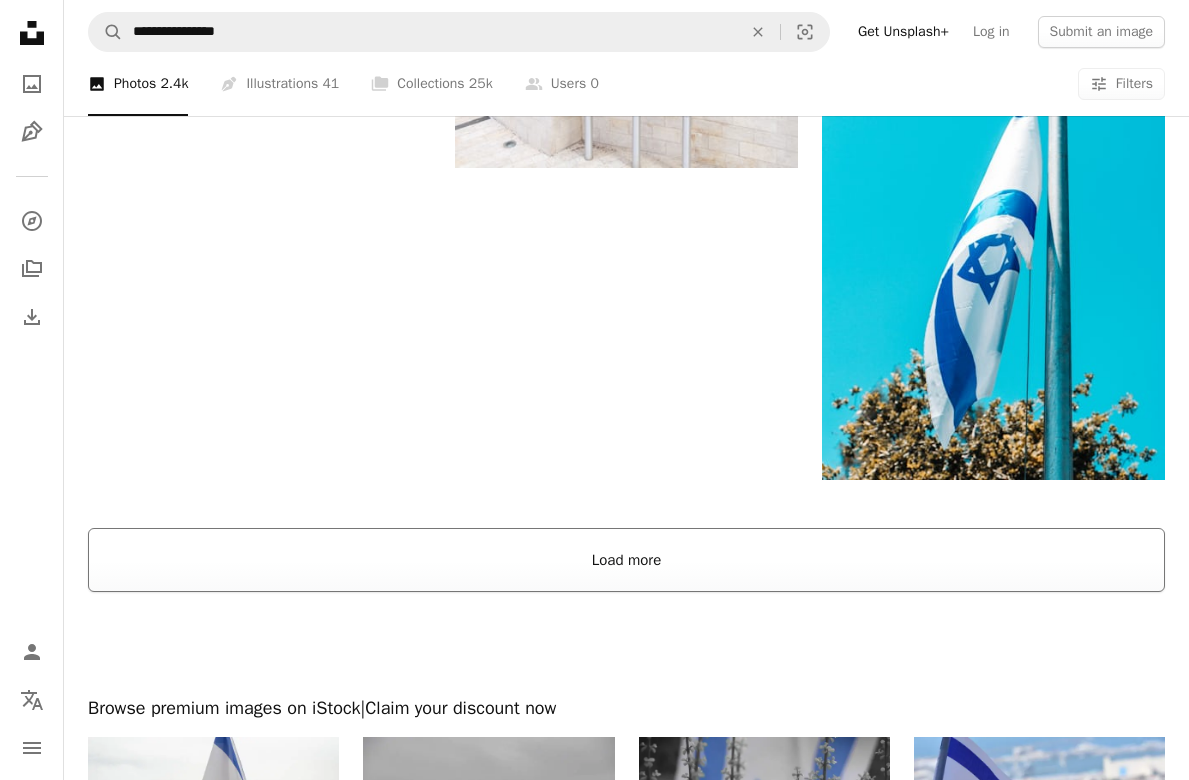 click on "Load more" at bounding box center [626, 560] 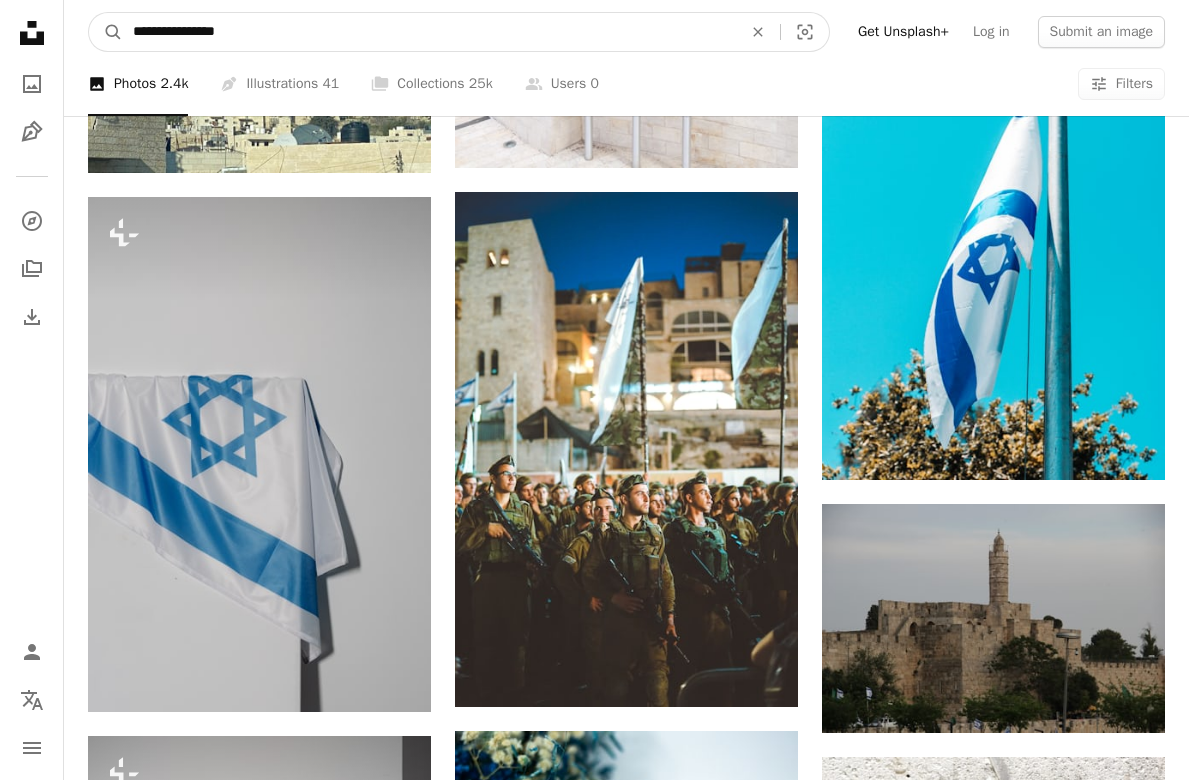 click on "**********" at bounding box center [429, 32] 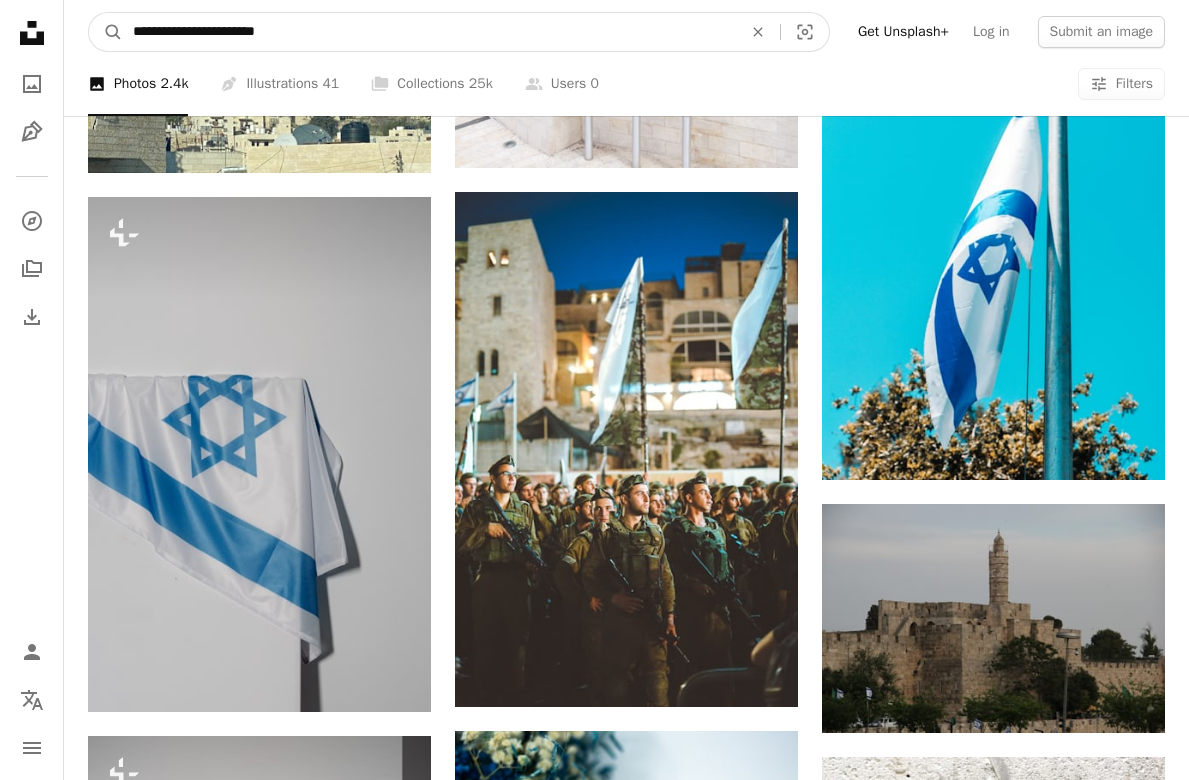 type on "**********" 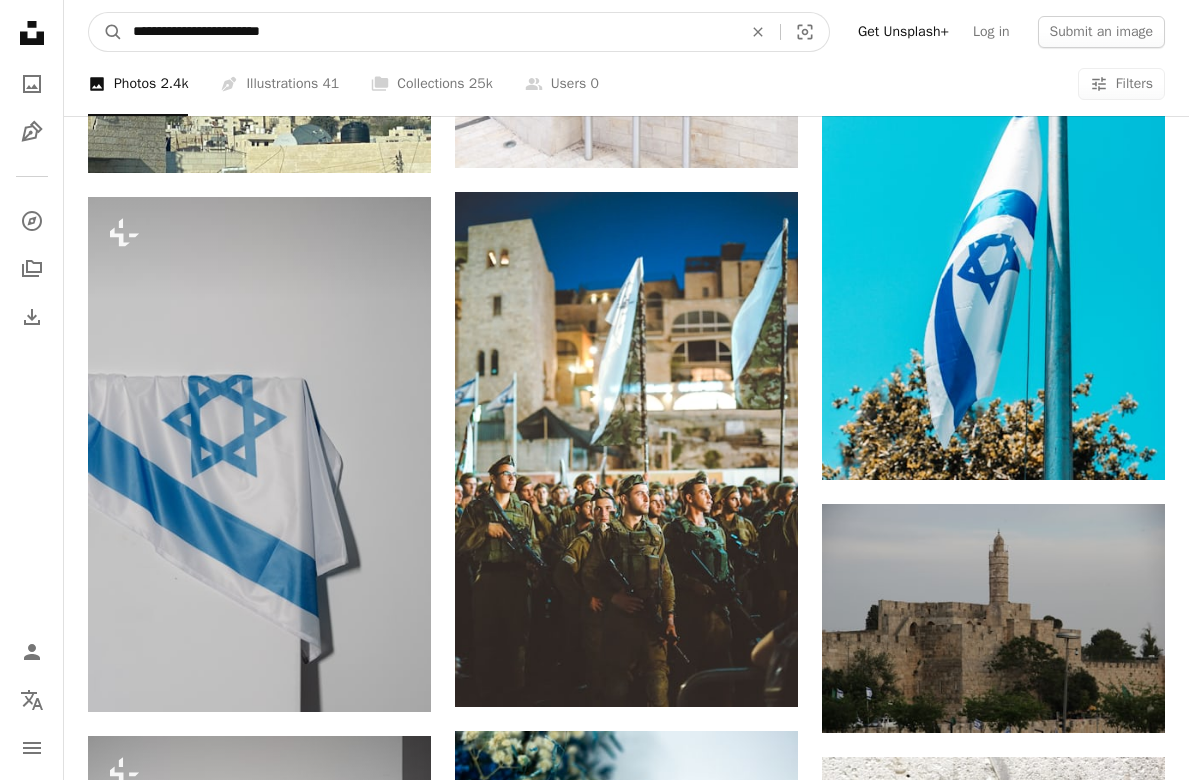 click on "A magnifying glass" at bounding box center (106, 32) 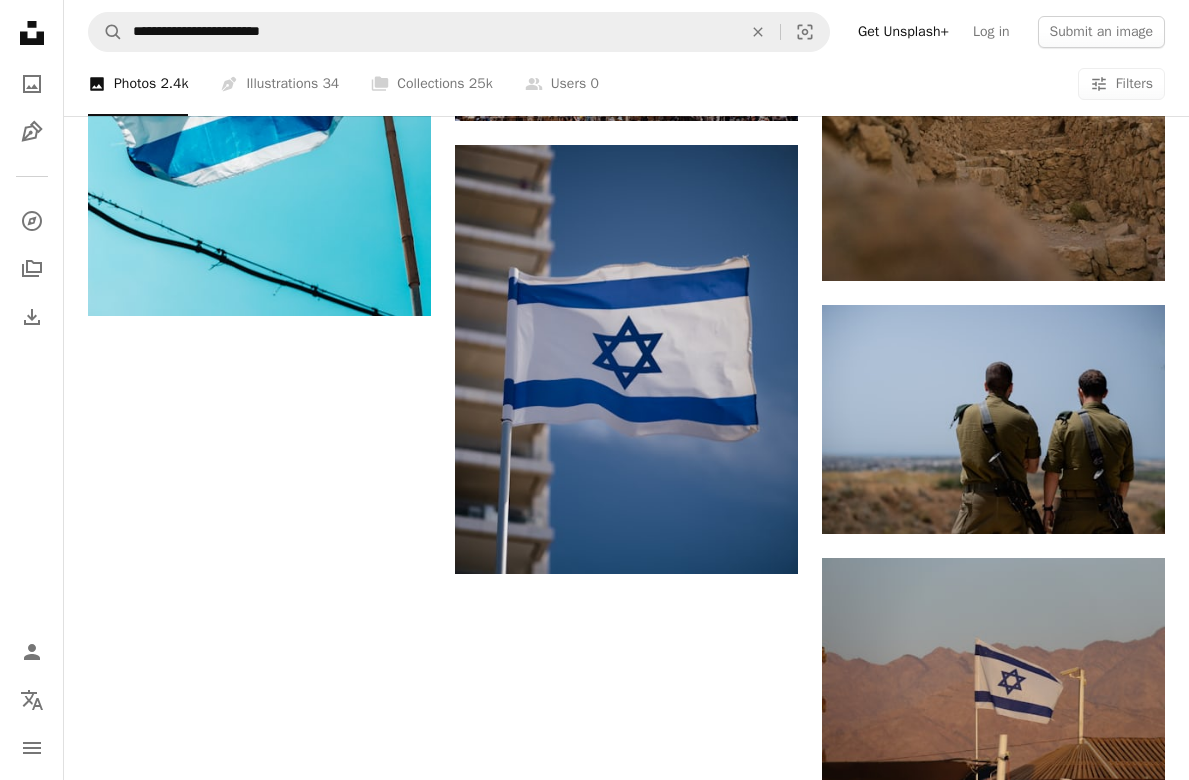 scroll, scrollTop: 2293, scrollLeft: 0, axis: vertical 